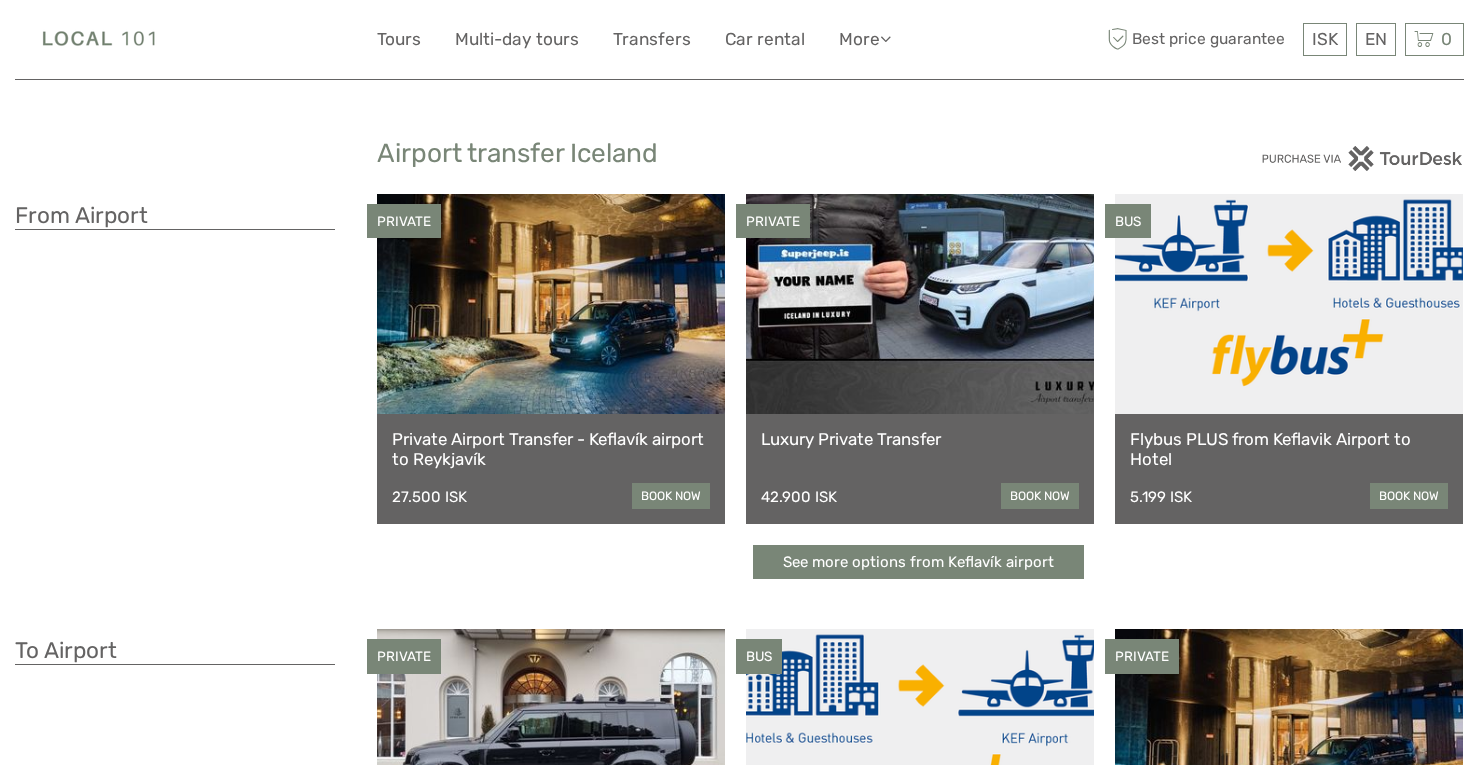 scroll, scrollTop: 0, scrollLeft: 0, axis: both 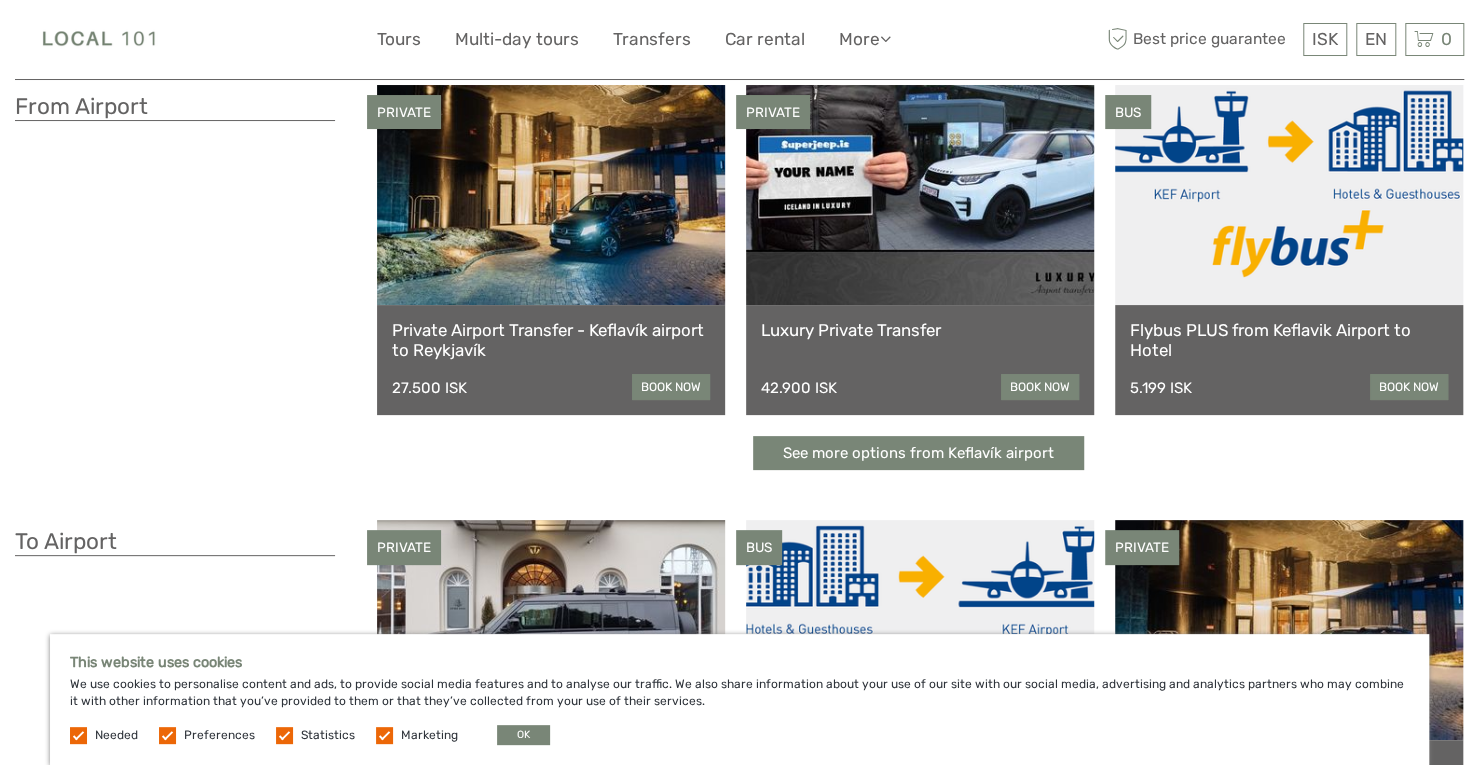 click on "Private Airport Transfer - Keflavík airport to Reykjavík" at bounding box center (551, 340) 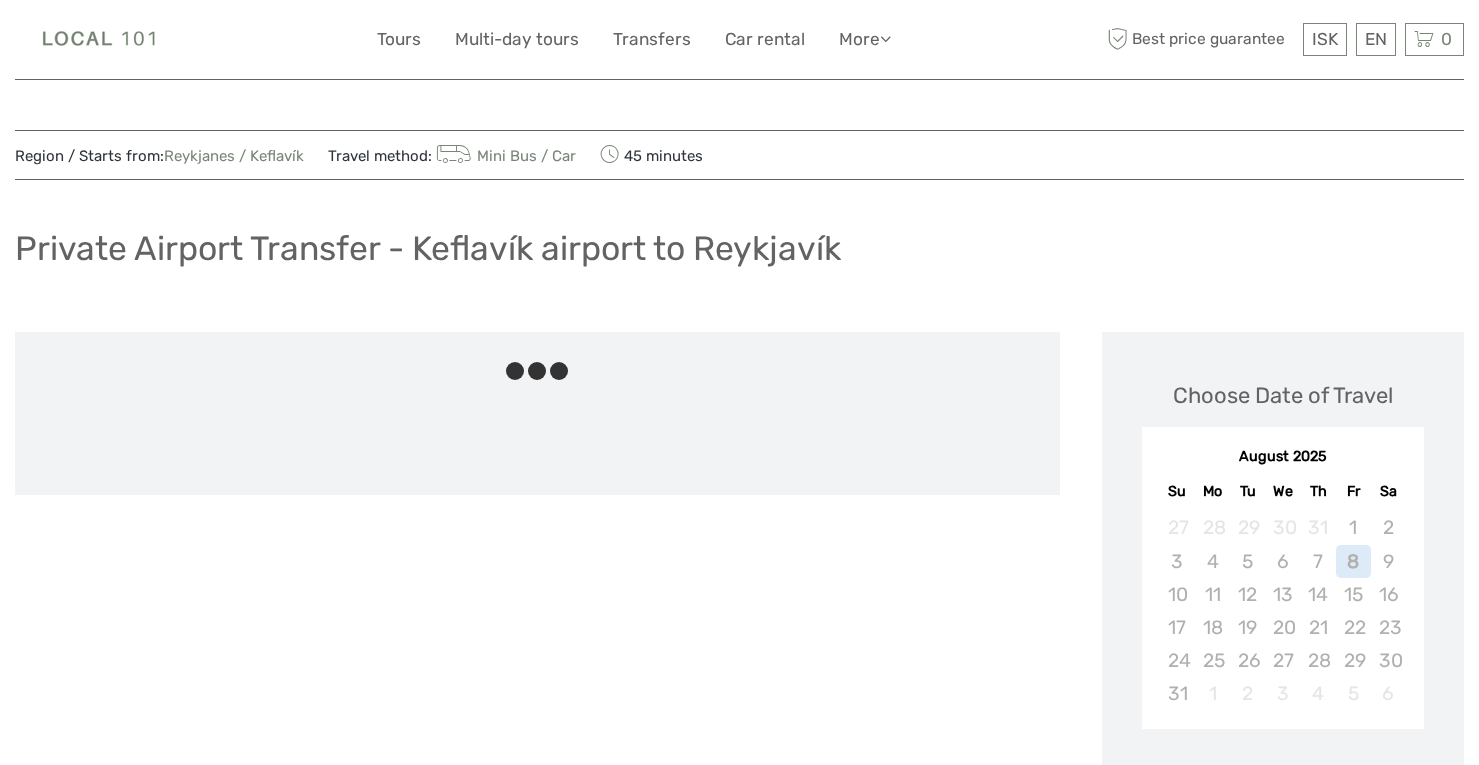 scroll, scrollTop: 0, scrollLeft: 0, axis: both 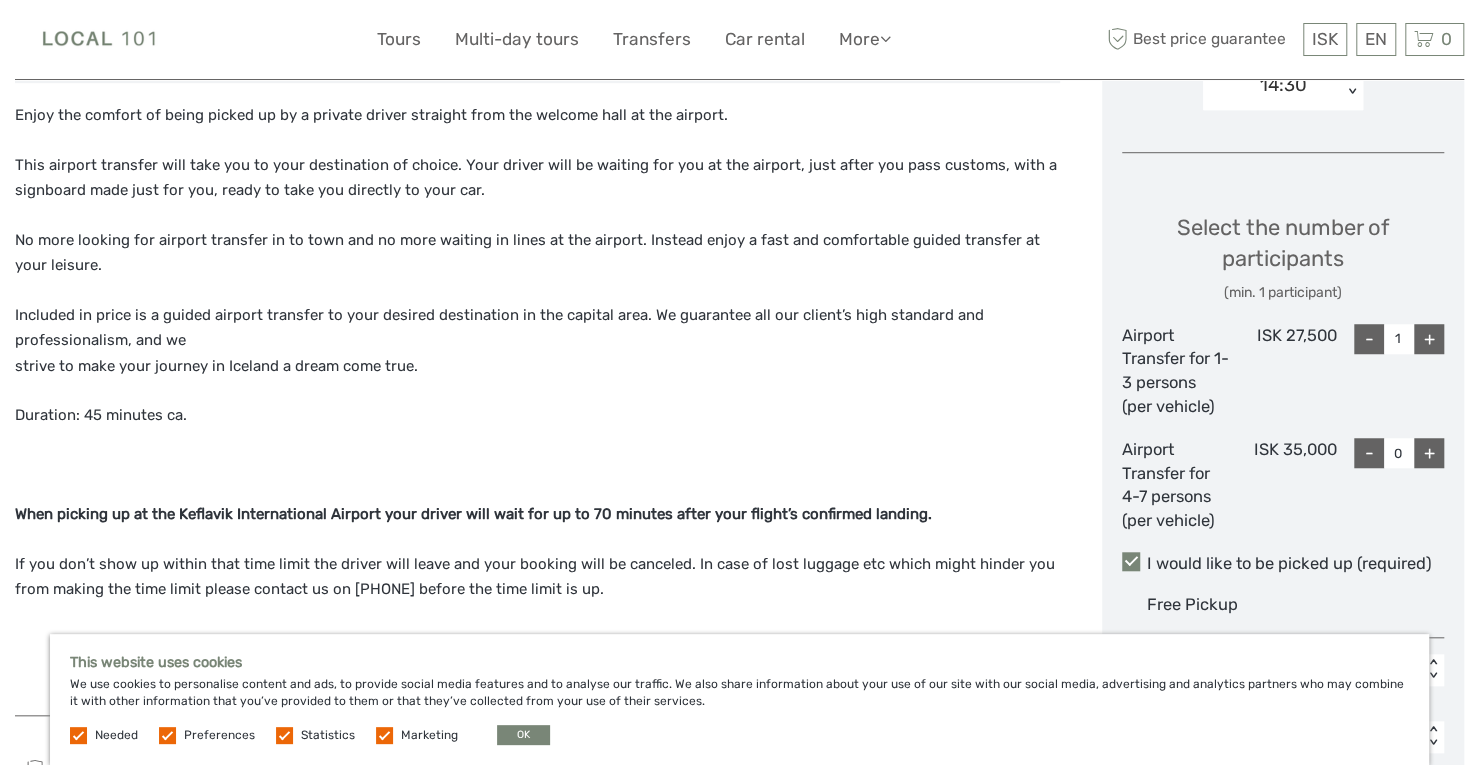 click on "+" at bounding box center (1429, 339) 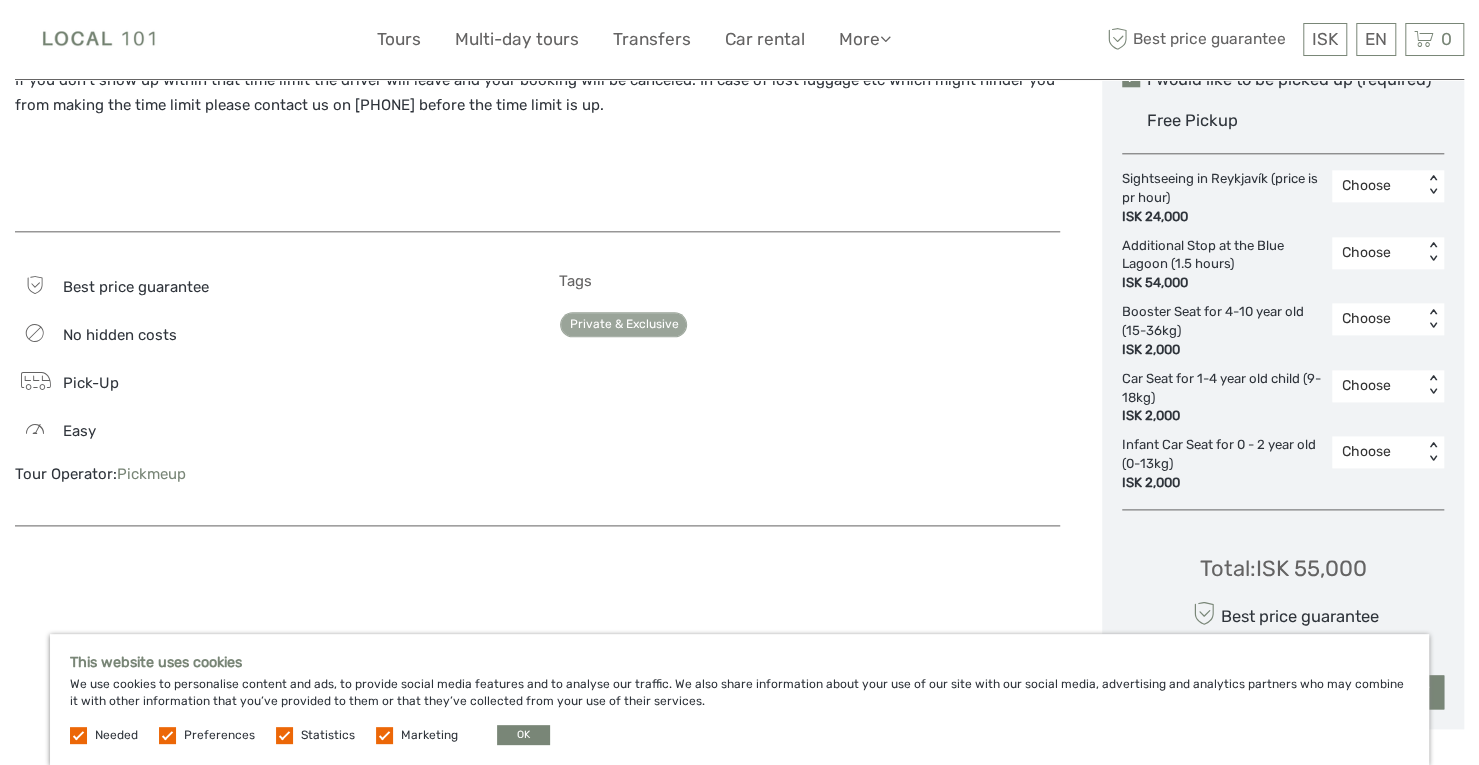 scroll, scrollTop: 1410, scrollLeft: 0, axis: vertical 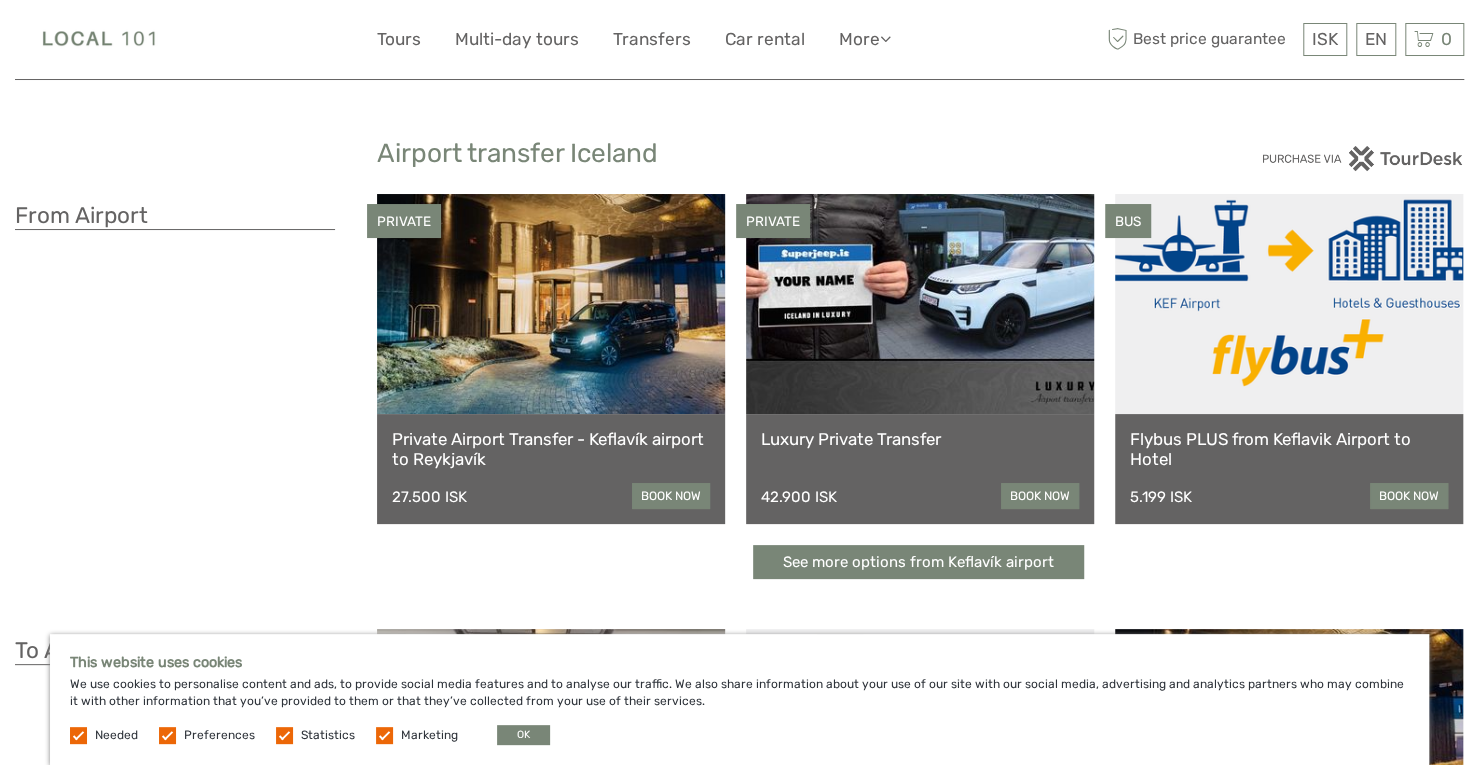 click at bounding box center [1289, 304] 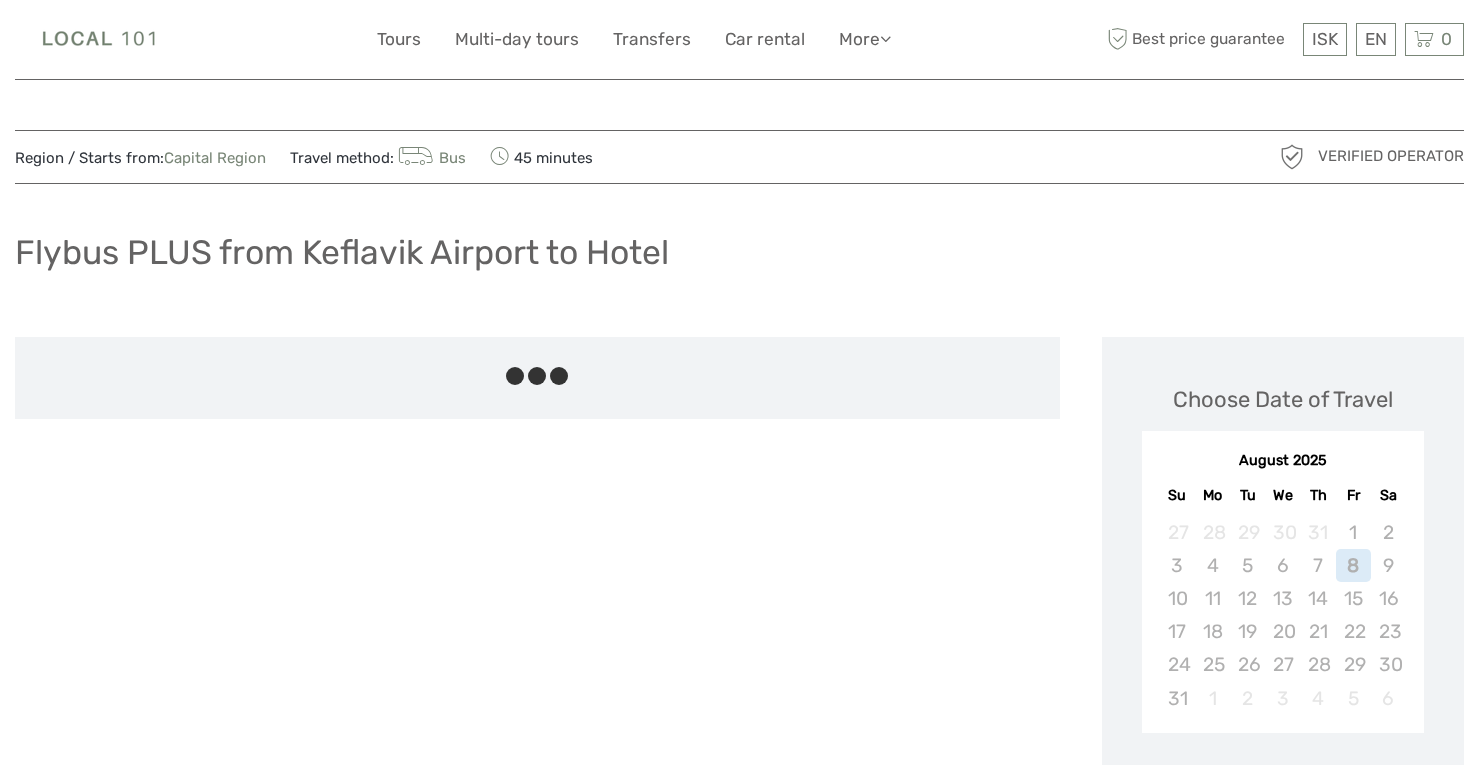 scroll, scrollTop: 0, scrollLeft: 0, axis: both 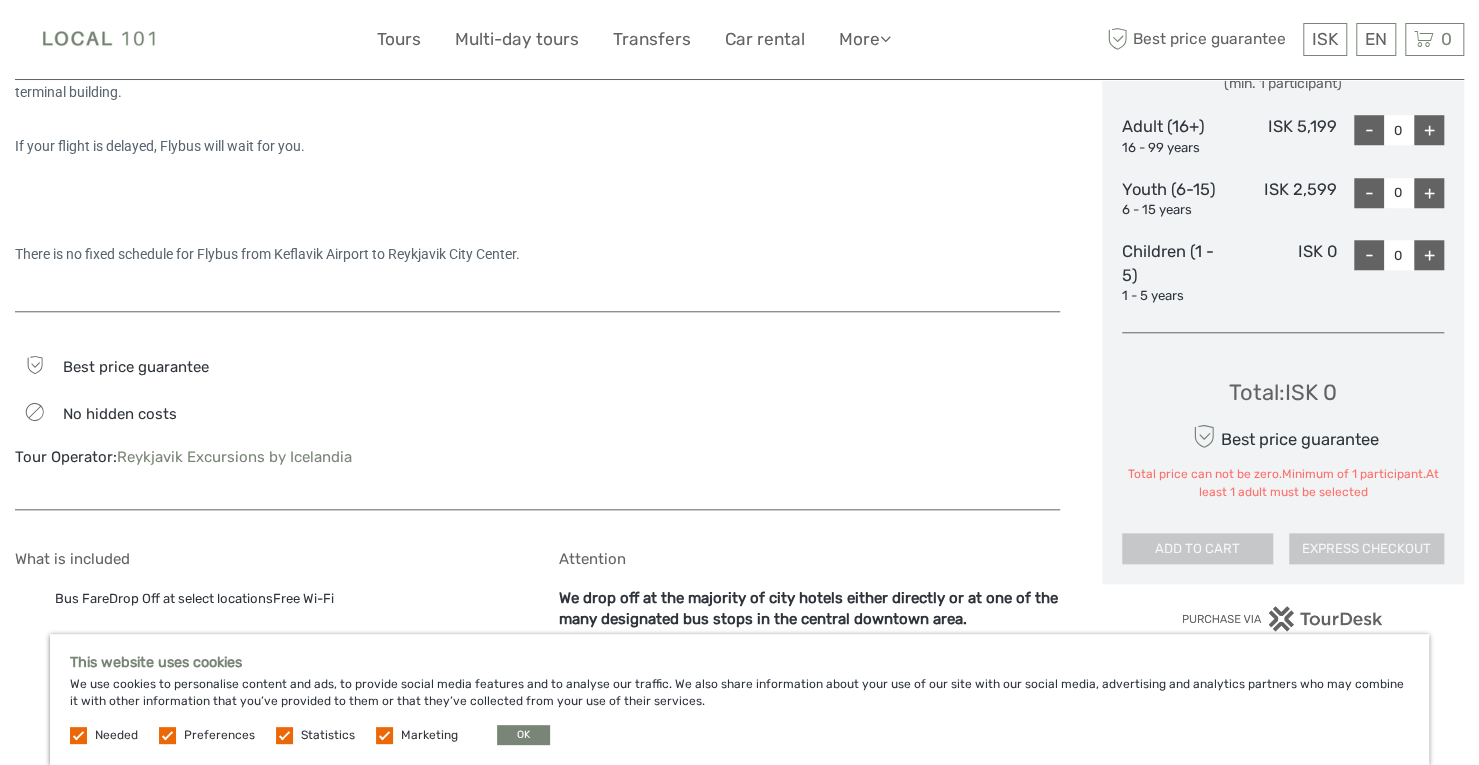 click on "+" at bounding box center [1429, 130] 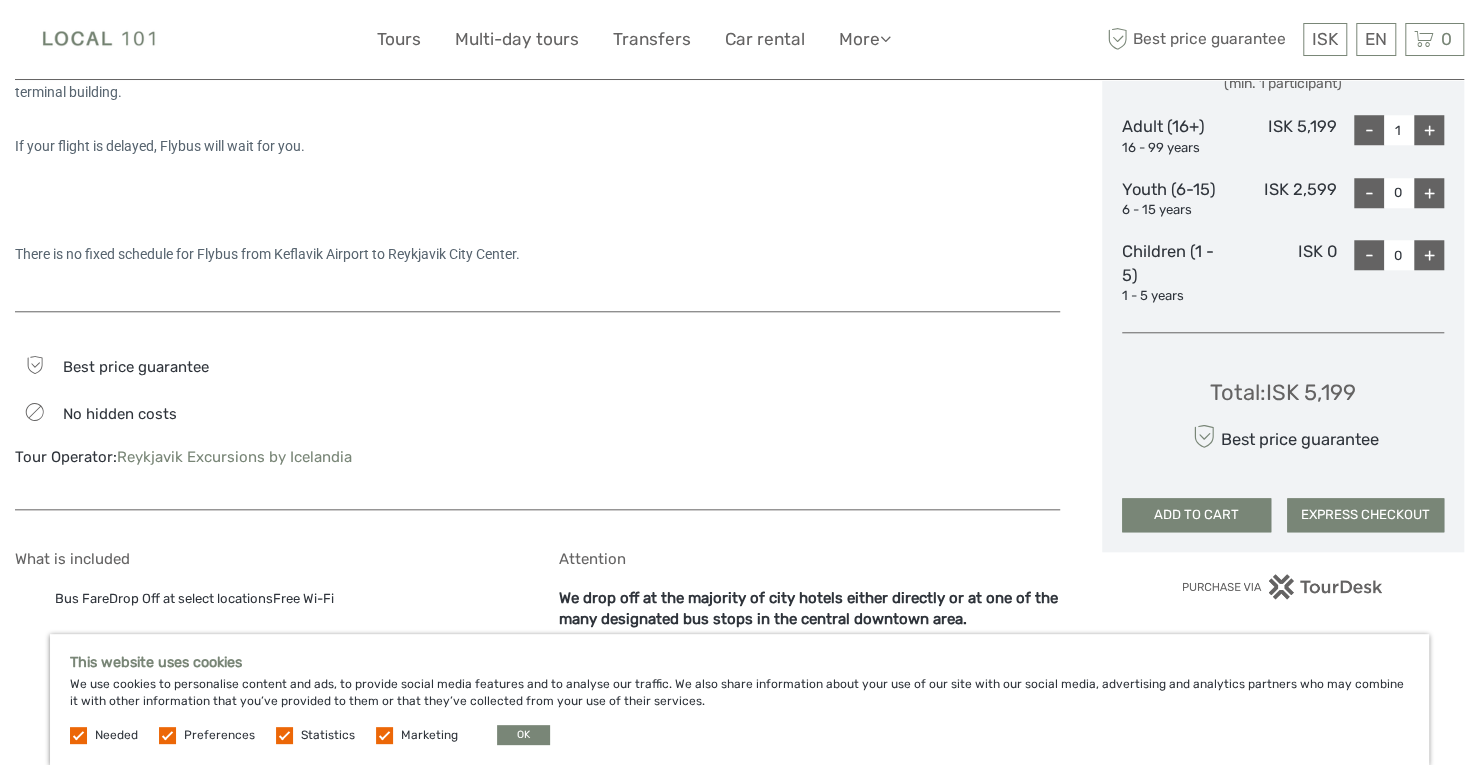 click on "+" at bounding box center (1429, 130) 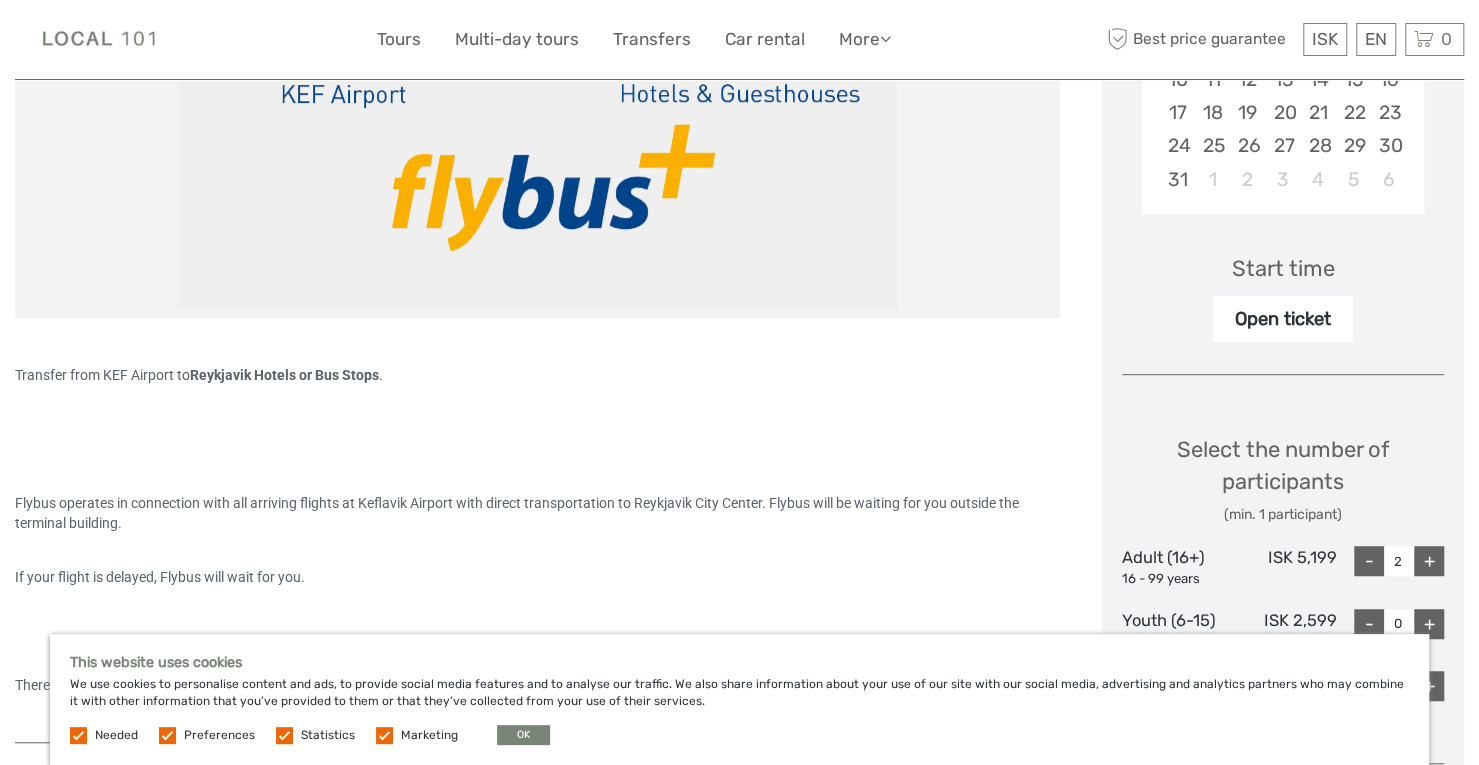 scroll, scrollTop: 638, scrollLeft: 0, axis: vertical 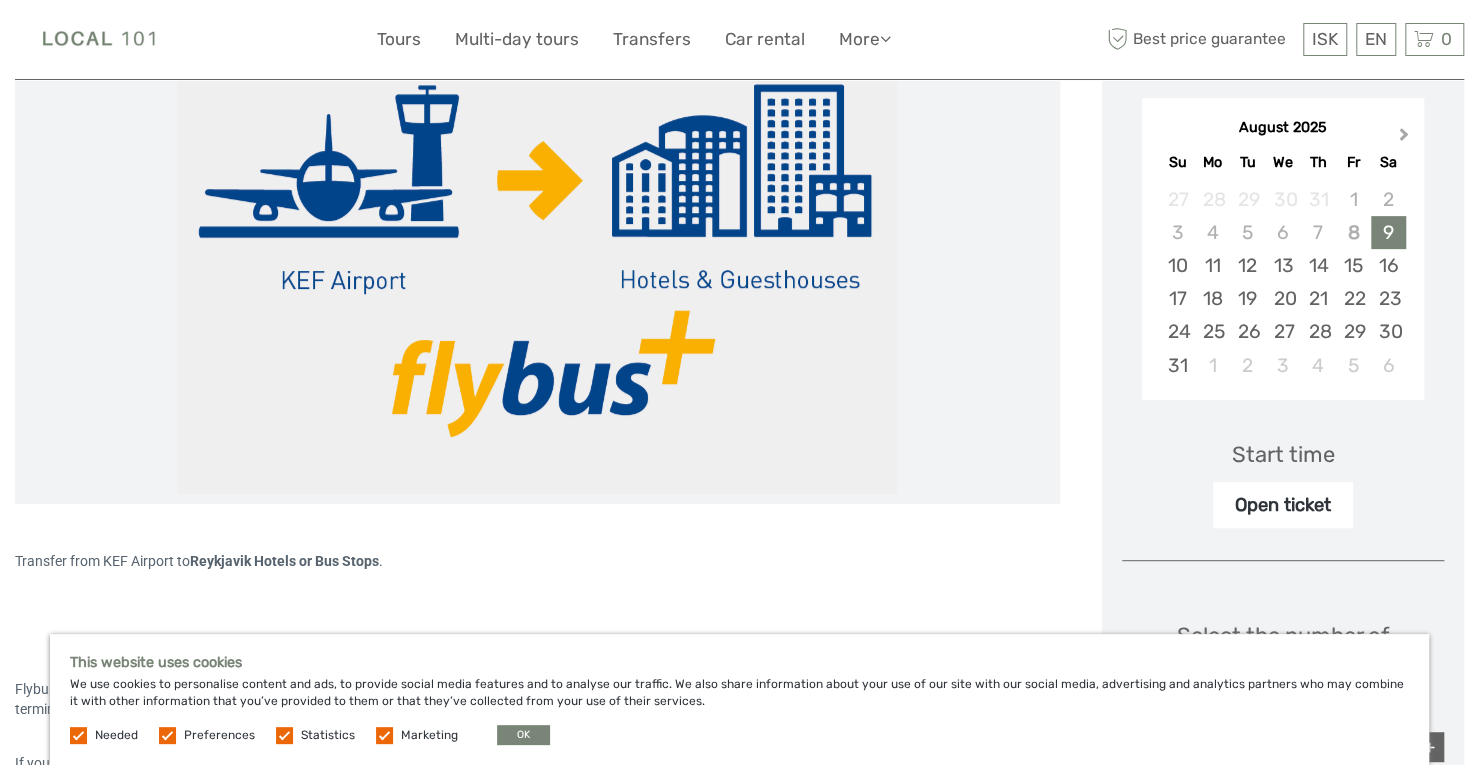 click on "Next Month" at bounding box center [1404, 138] 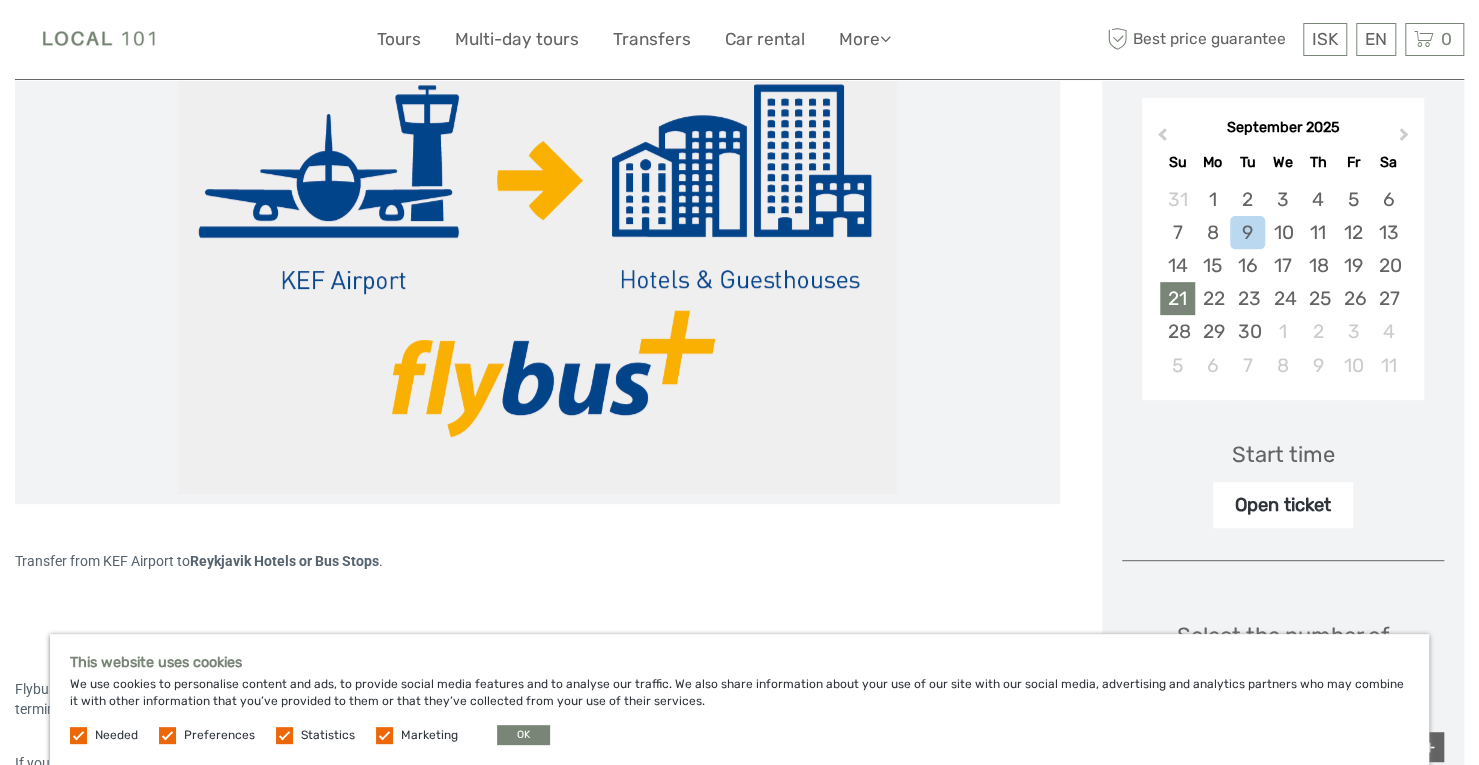 click on "21" at bounding box center [1177, 298] 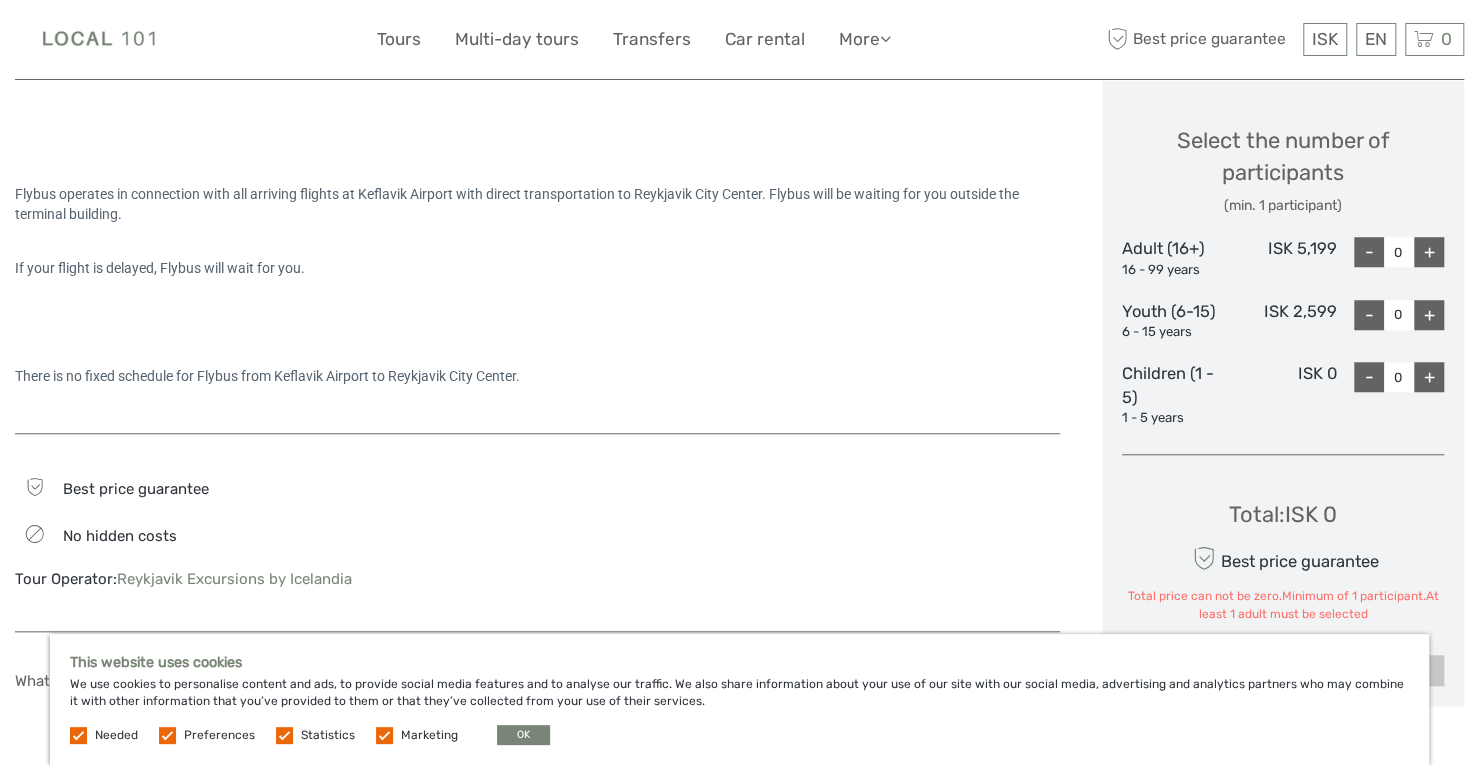 scroll, scrollTop: 912, scrollLeft: 0, axis: vertical 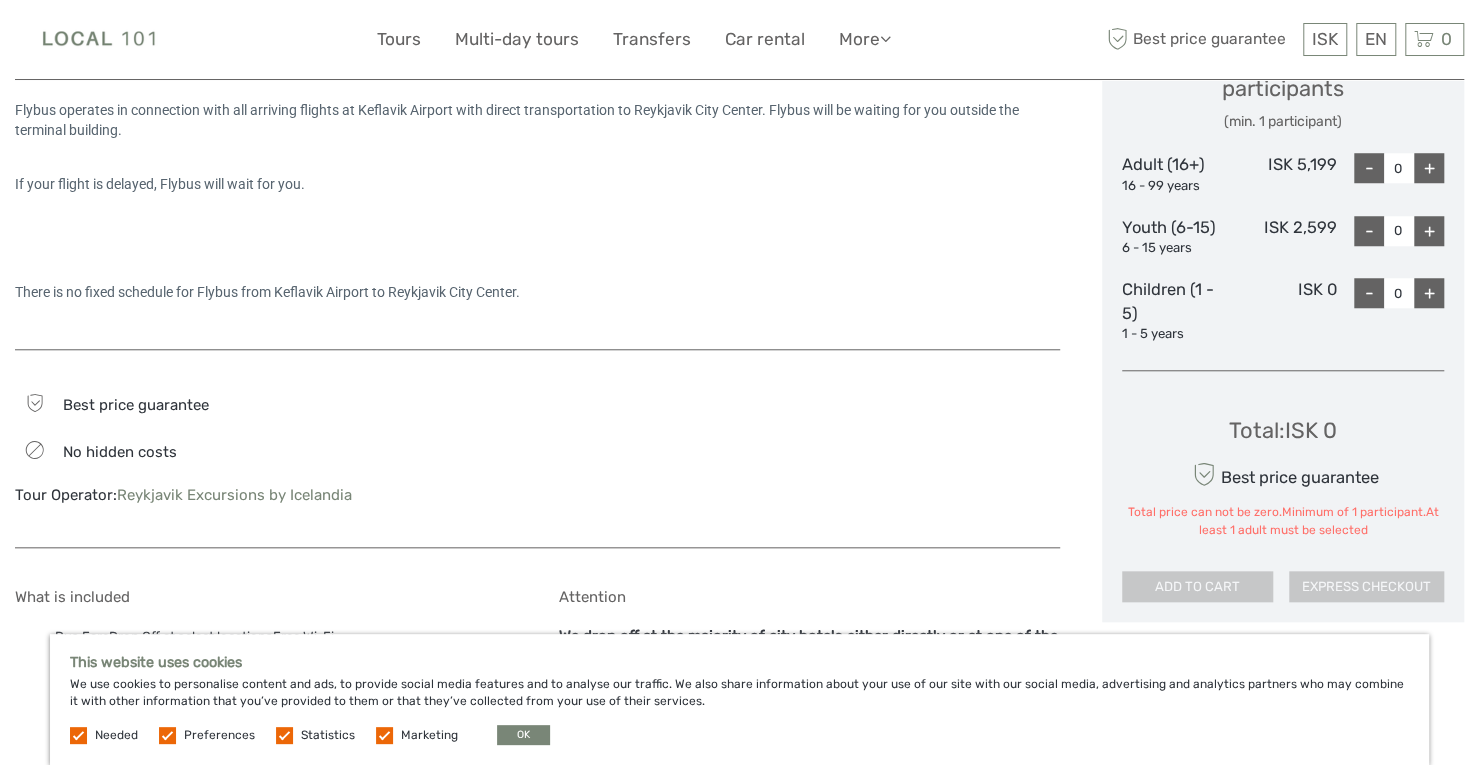 click on "+" at bounding box center [1429, 168] 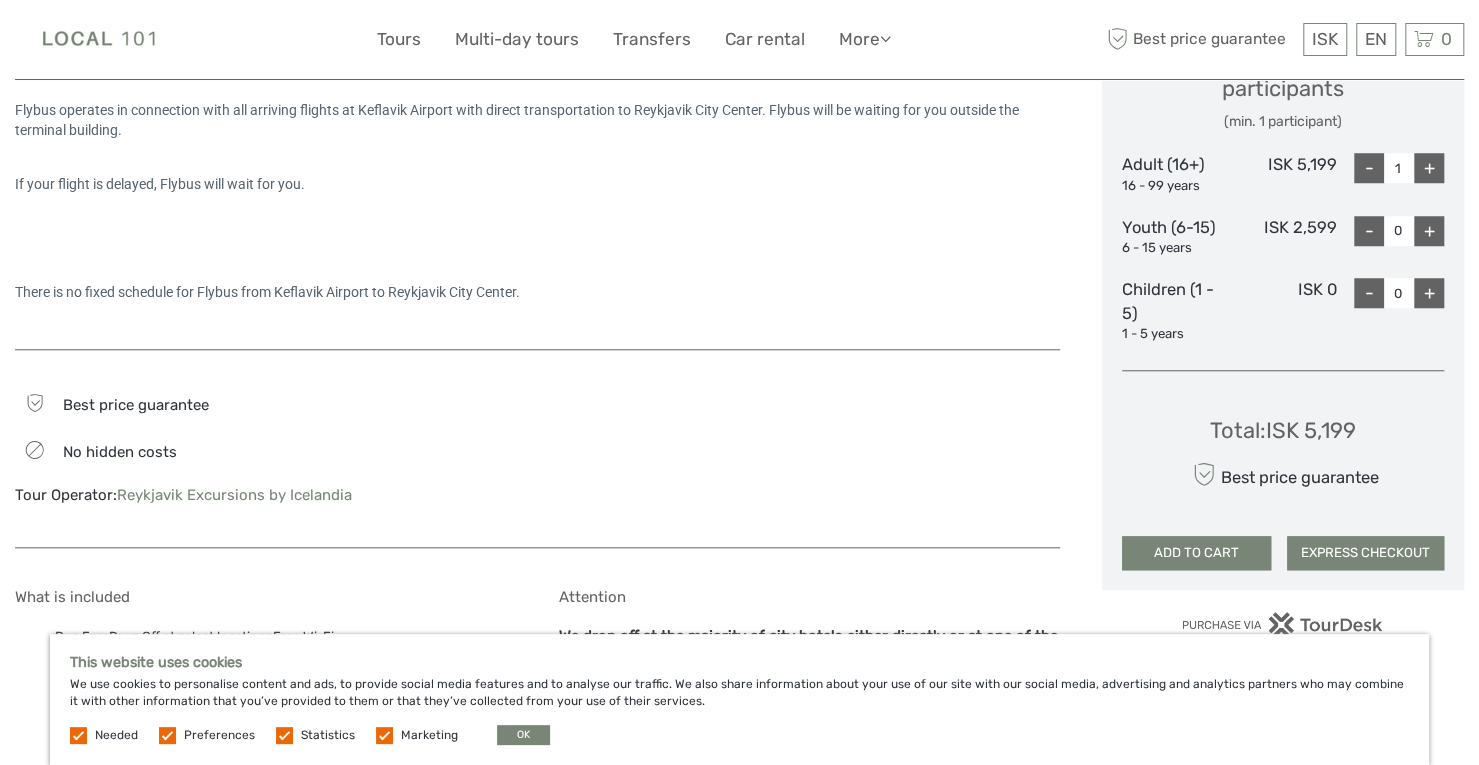click on "+" at bounding box center [1429, 168] 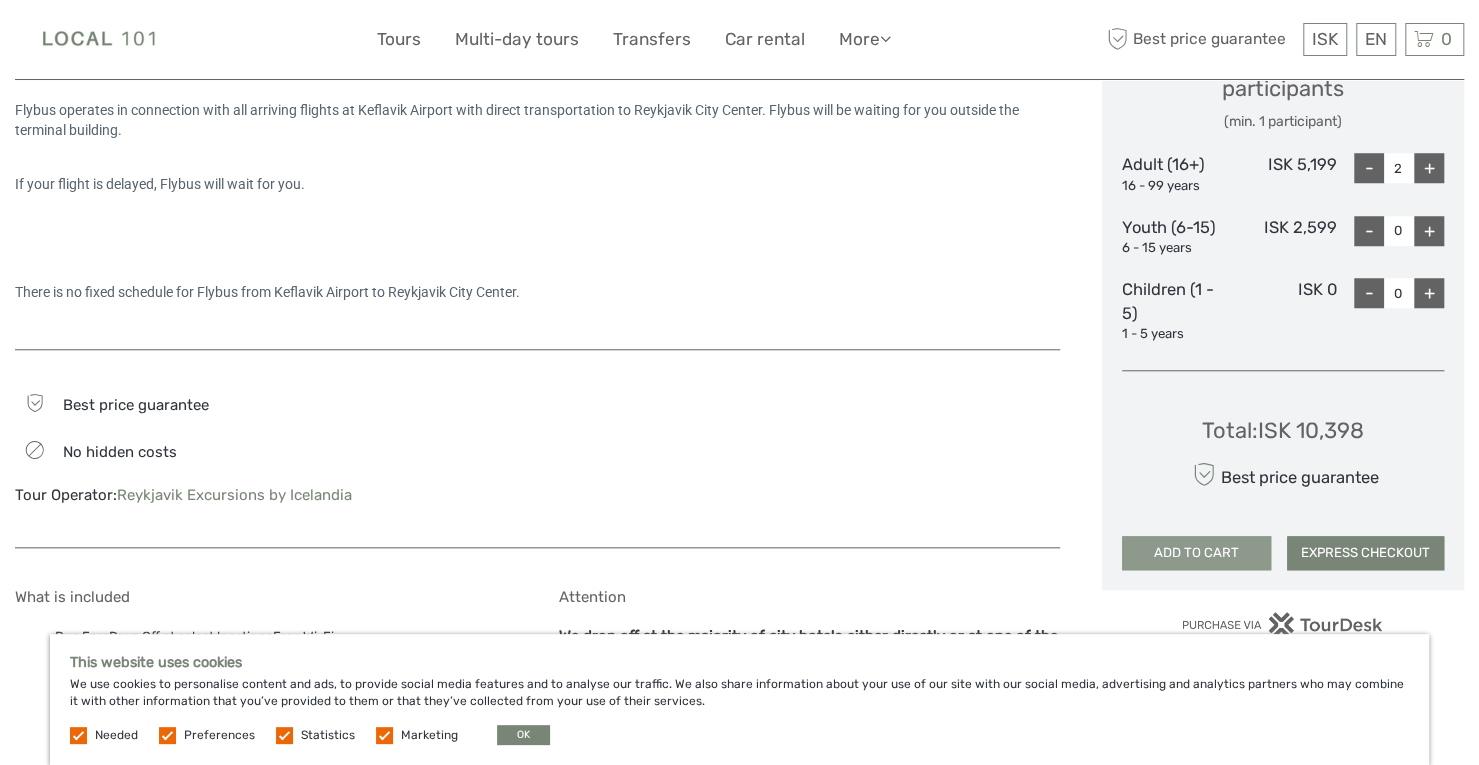 click on "ADD TO CART" at bounding box center [1196, 553] 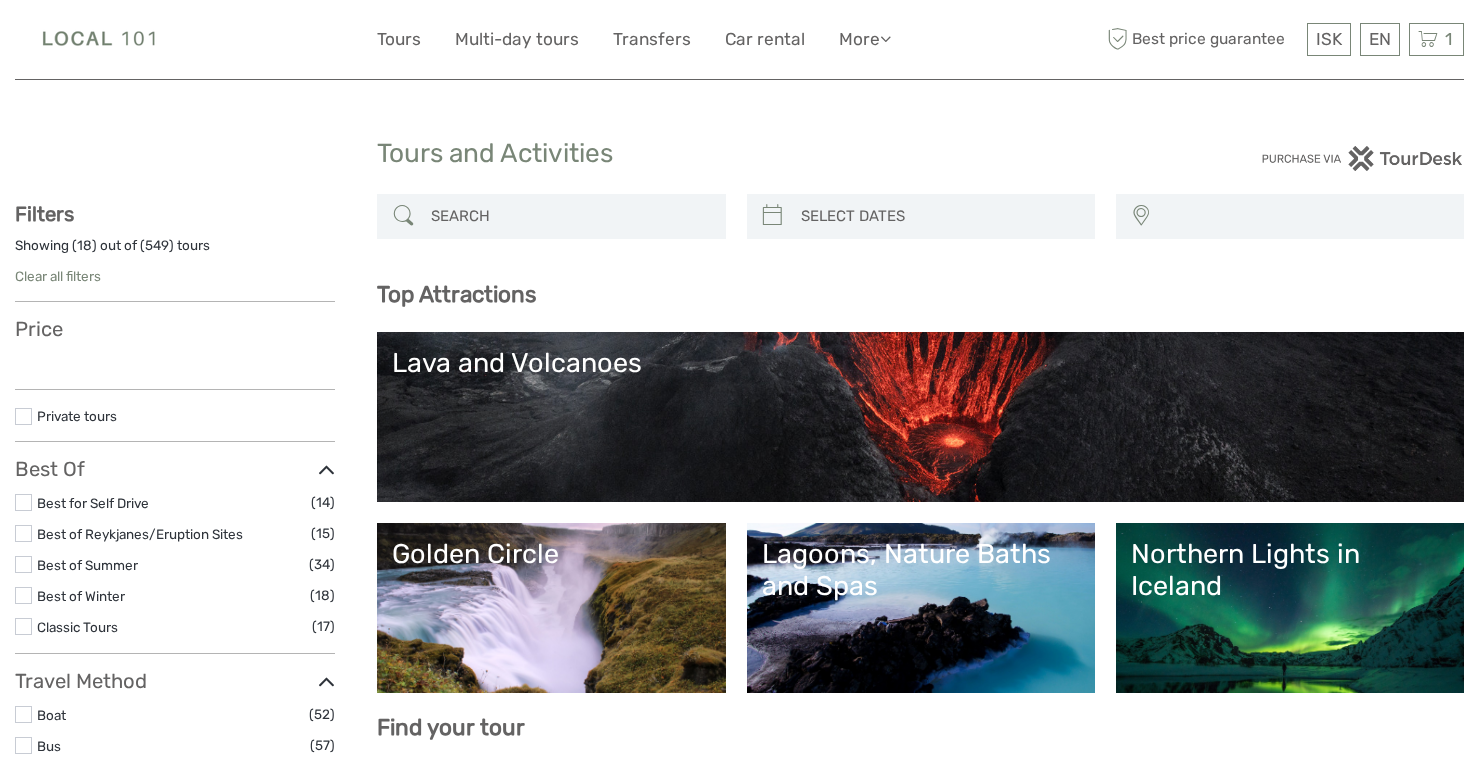 select 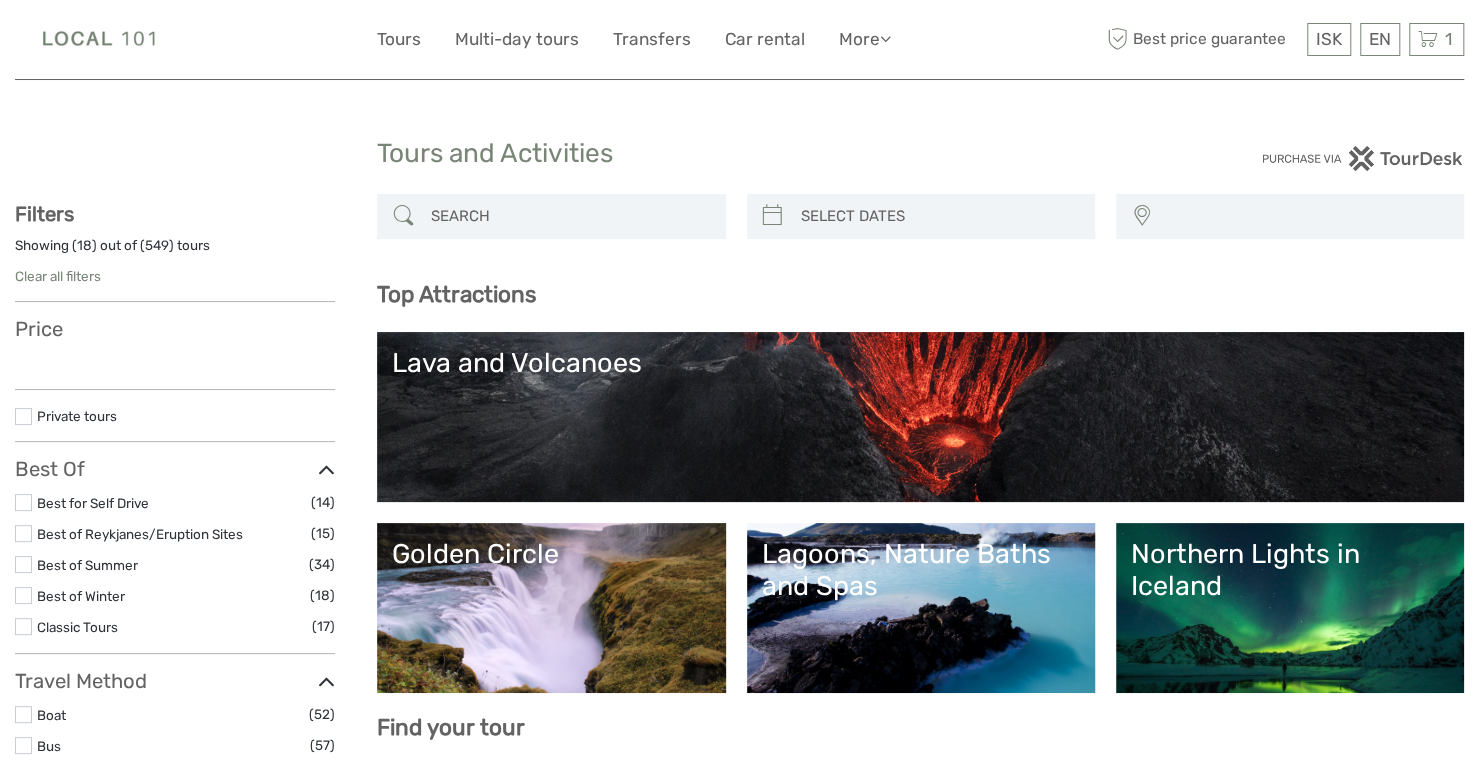select 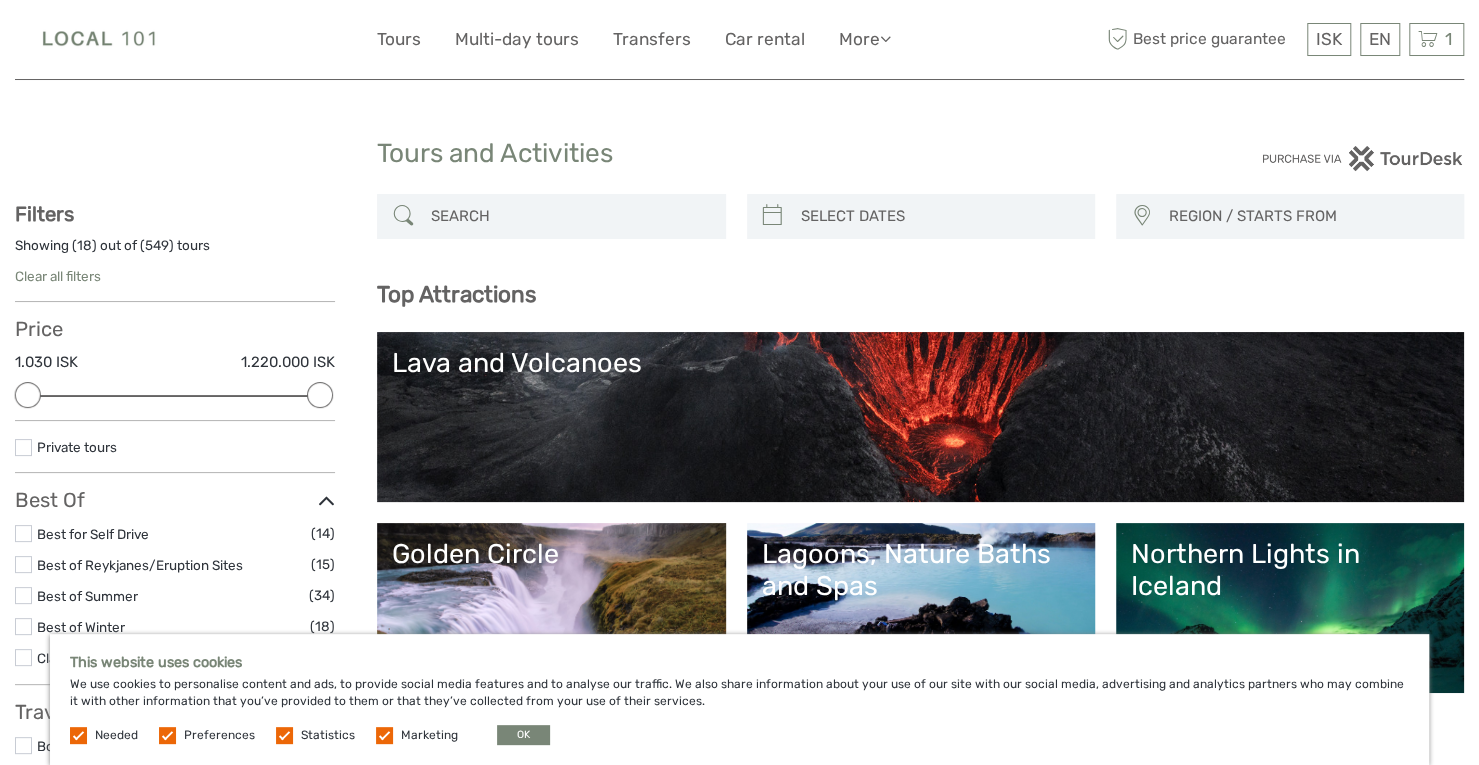 scroll, scrollTop: 0, scrollLeft: 0, axis: both 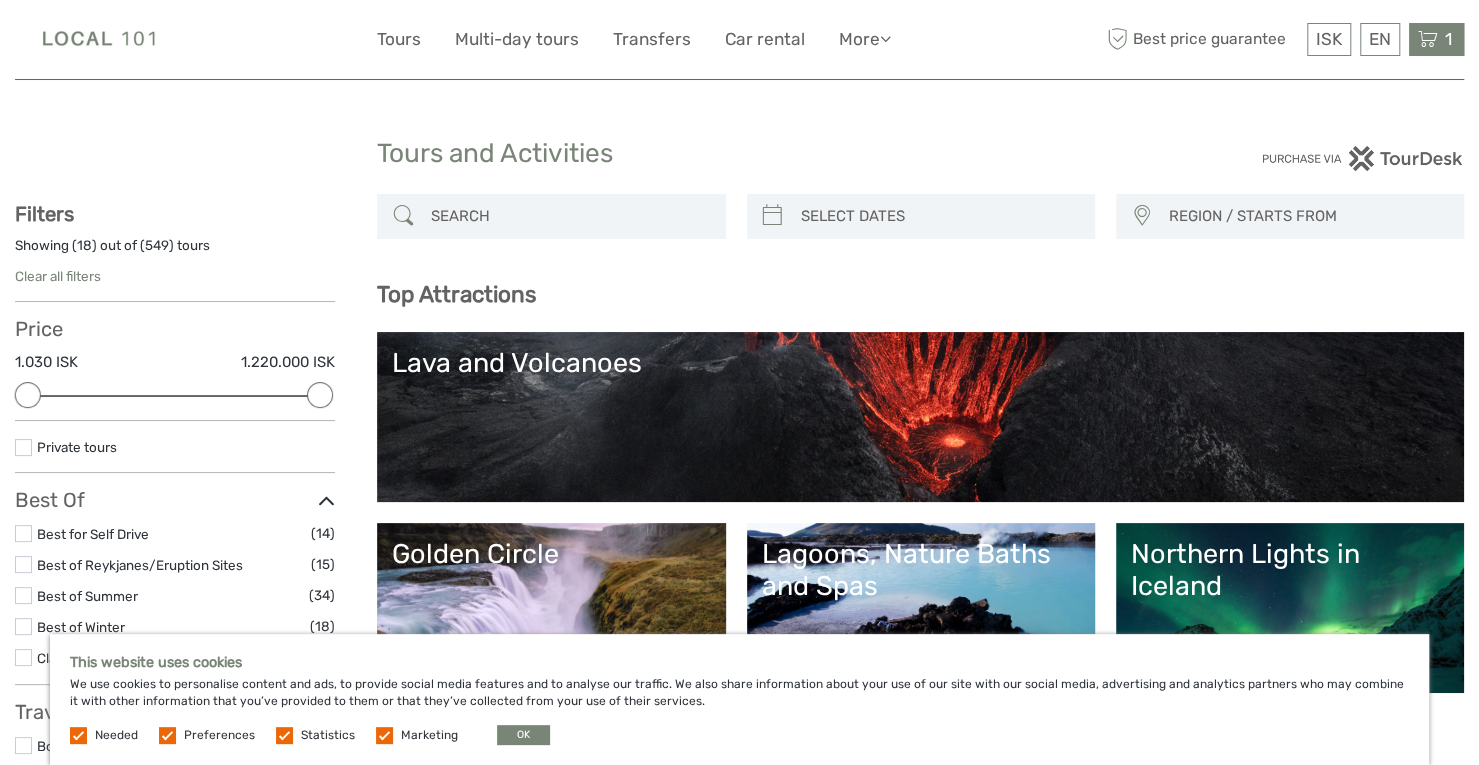 click at bounding box center (1428, 39) 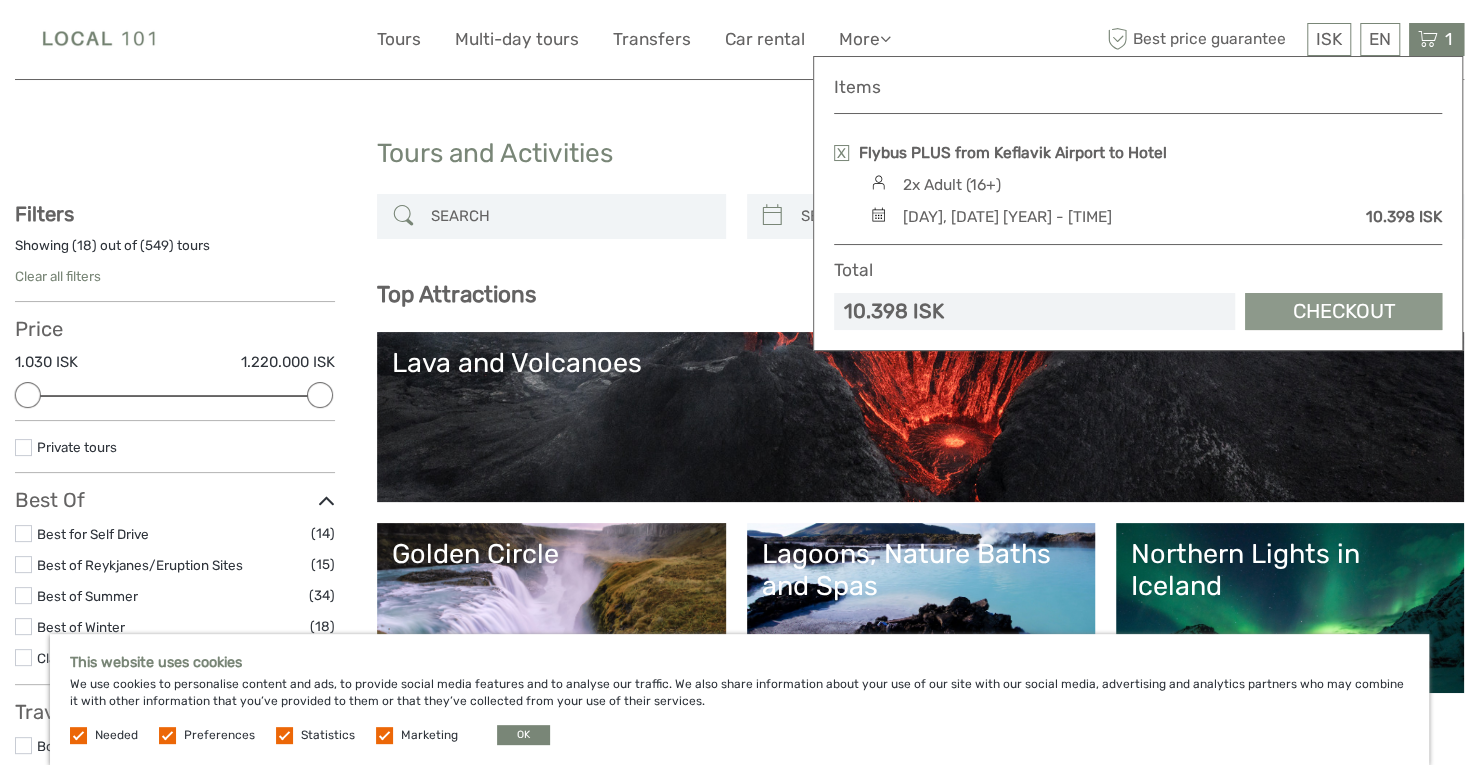 click on "Checkout" at bounding box center (1343, 311) 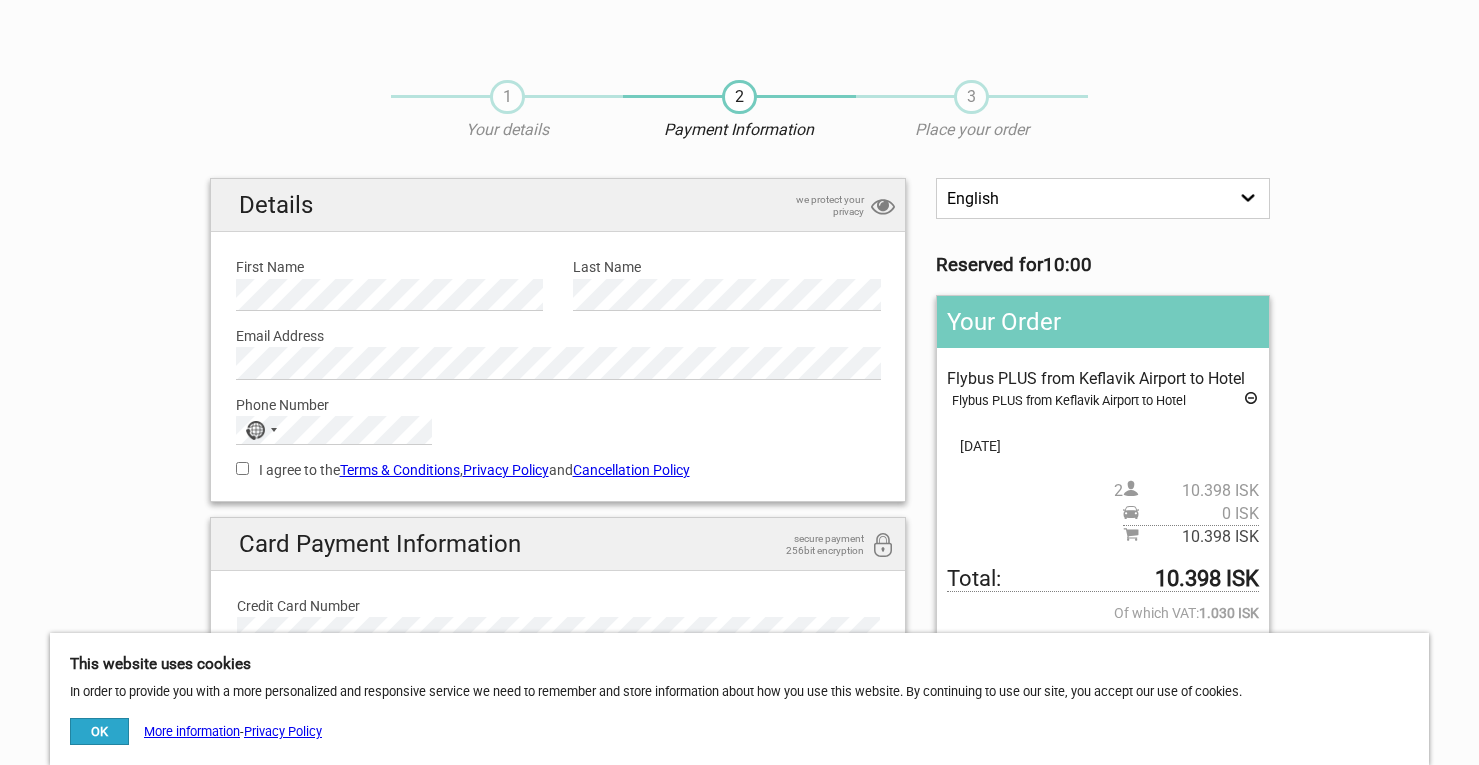 scroll, scrollTop: 0, scrollLeft: 0, axis: both 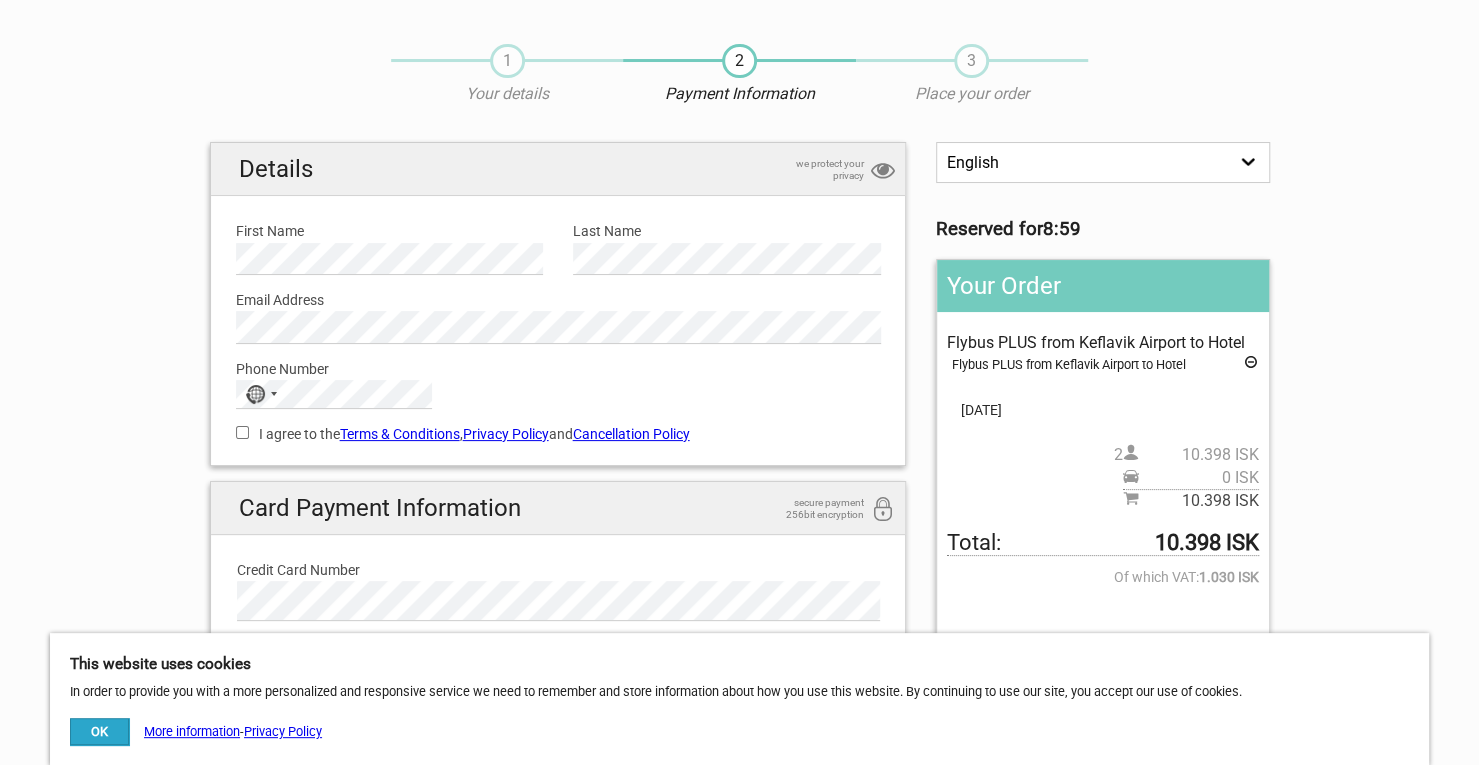 type 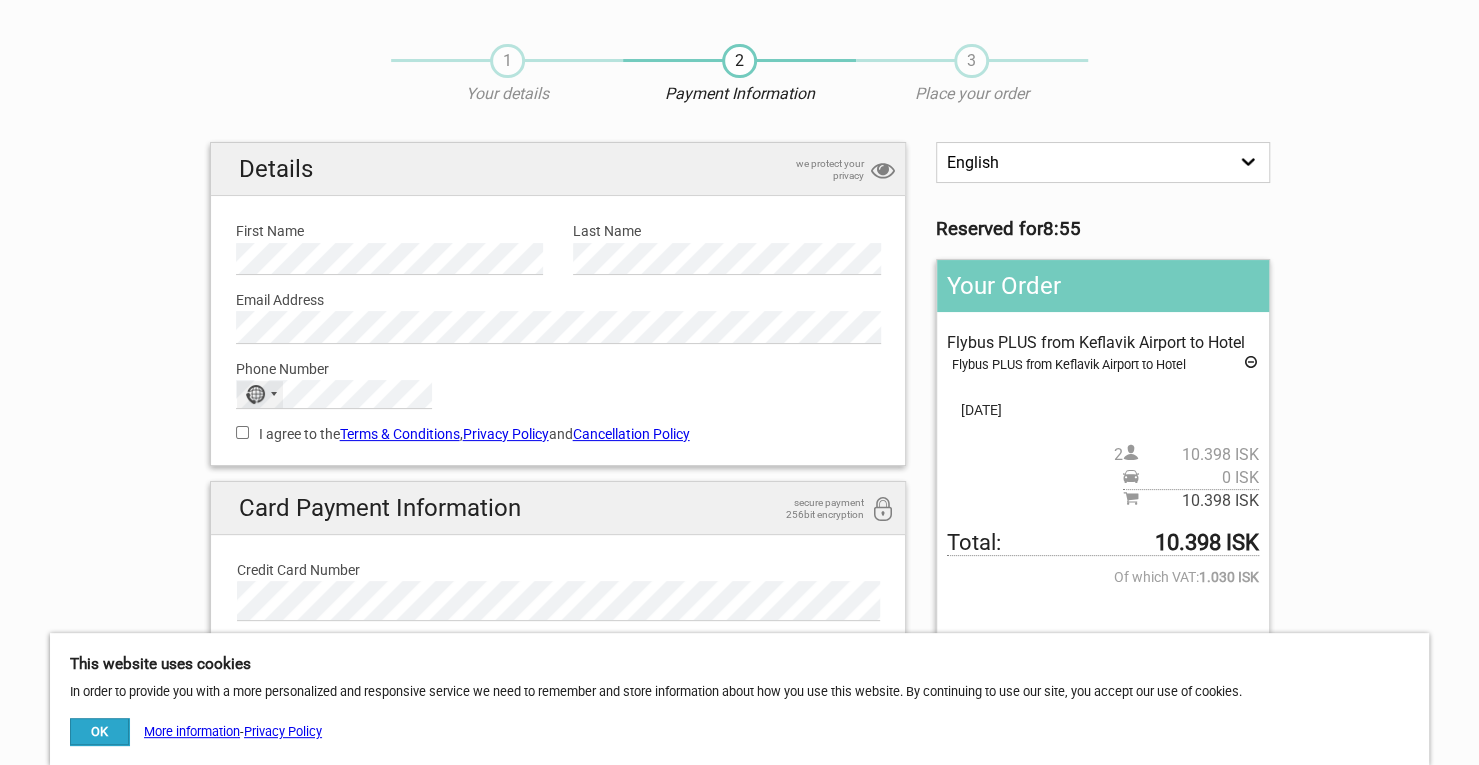 click on "No country selected" at bounding box center (260, 394) 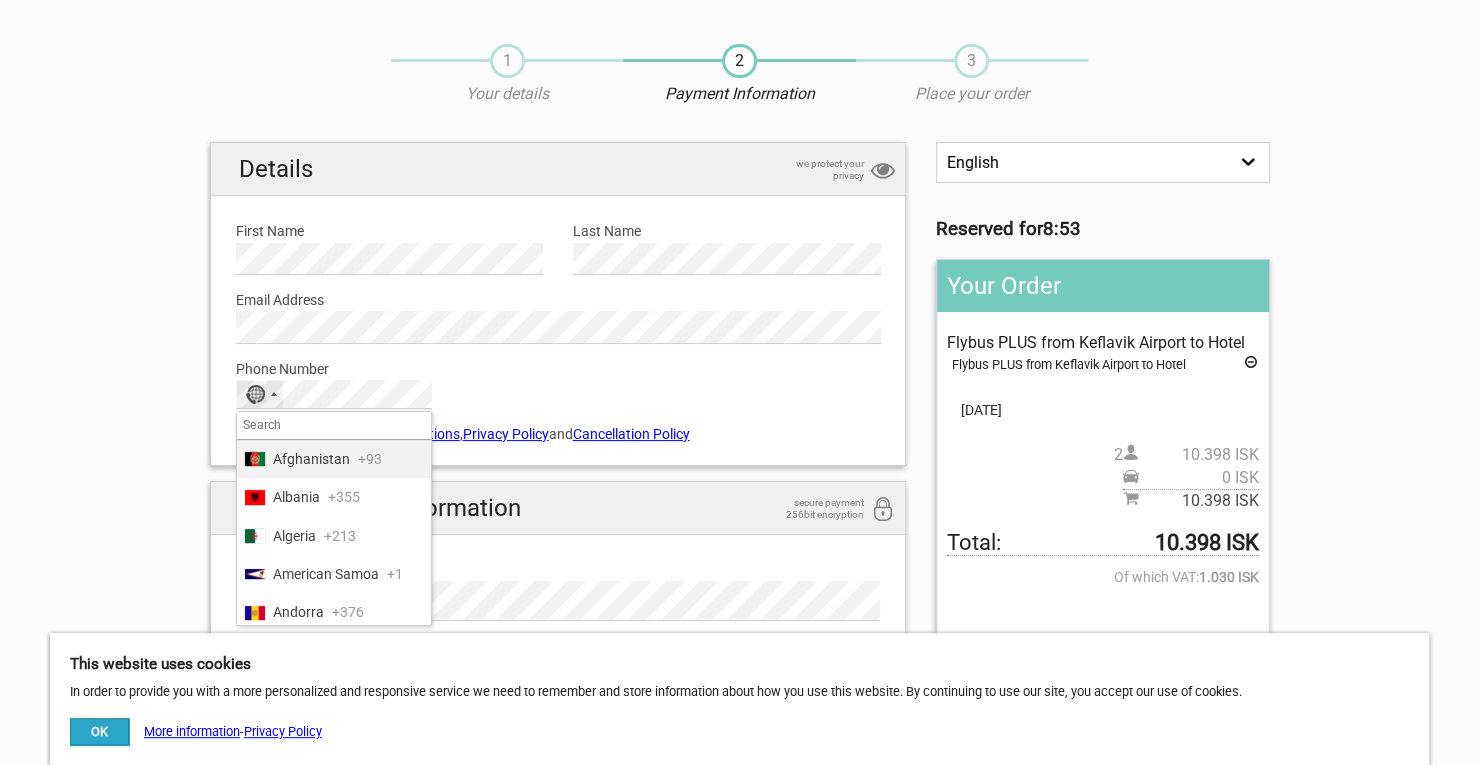 click at bounding box center (334, 426) 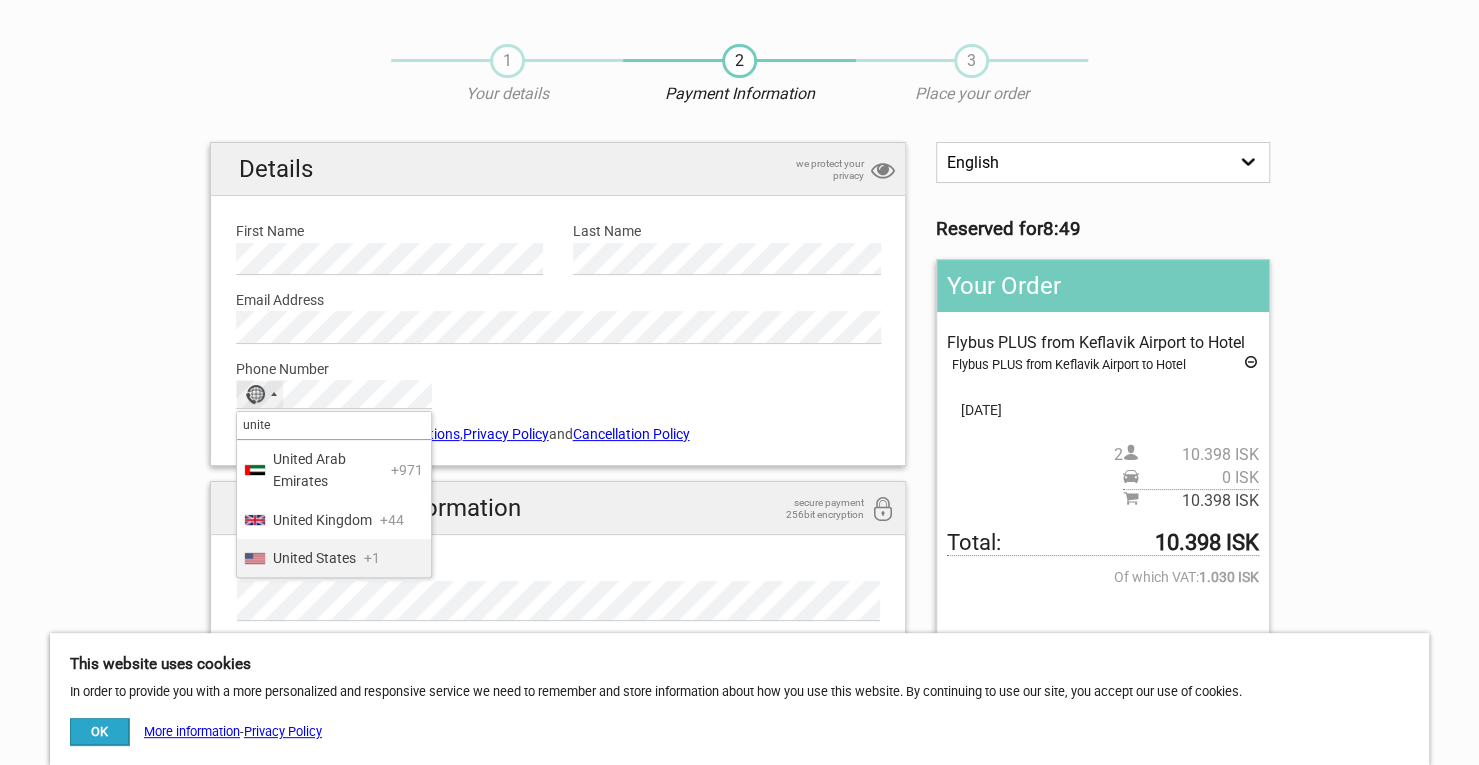 type on "unite" 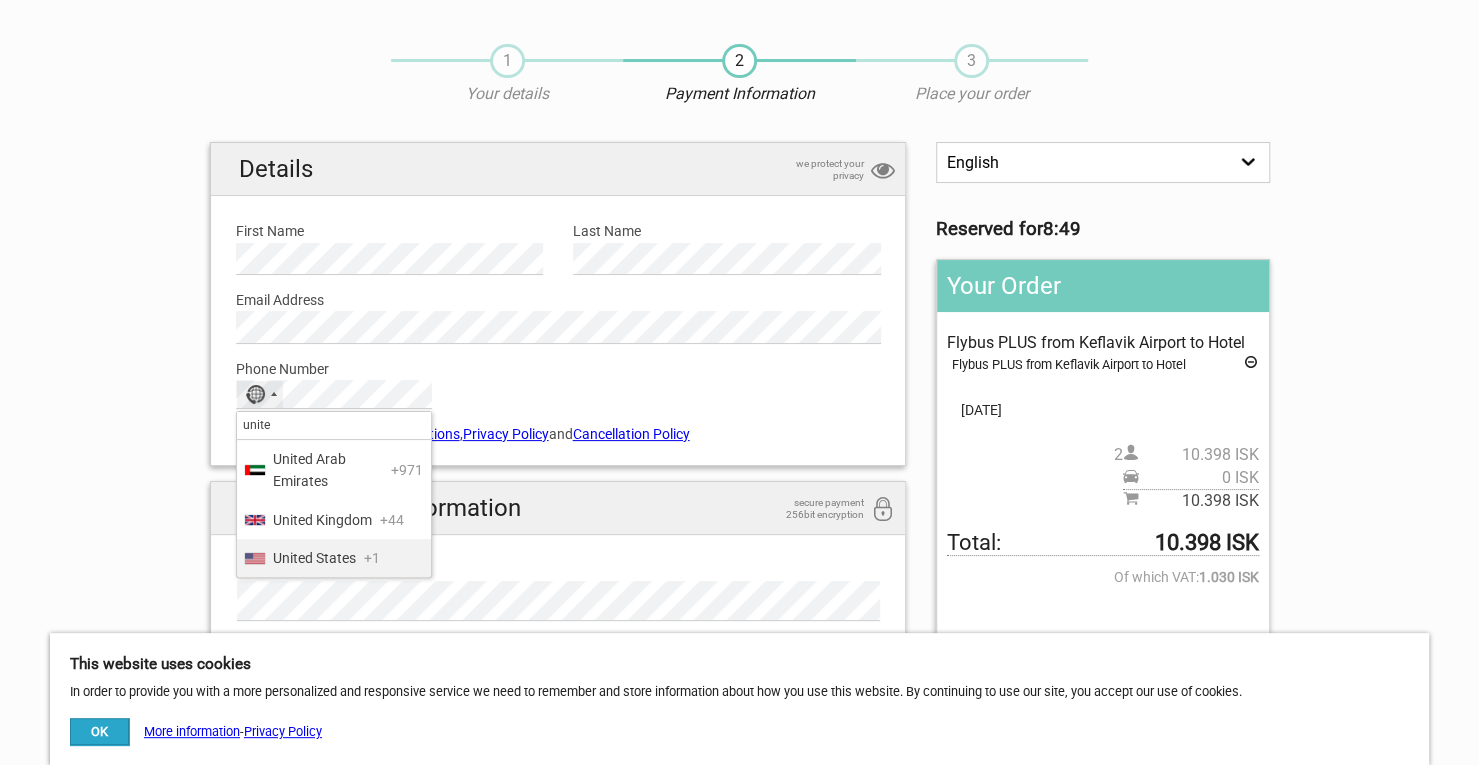click on "United States" at bounding box center (314, 558) 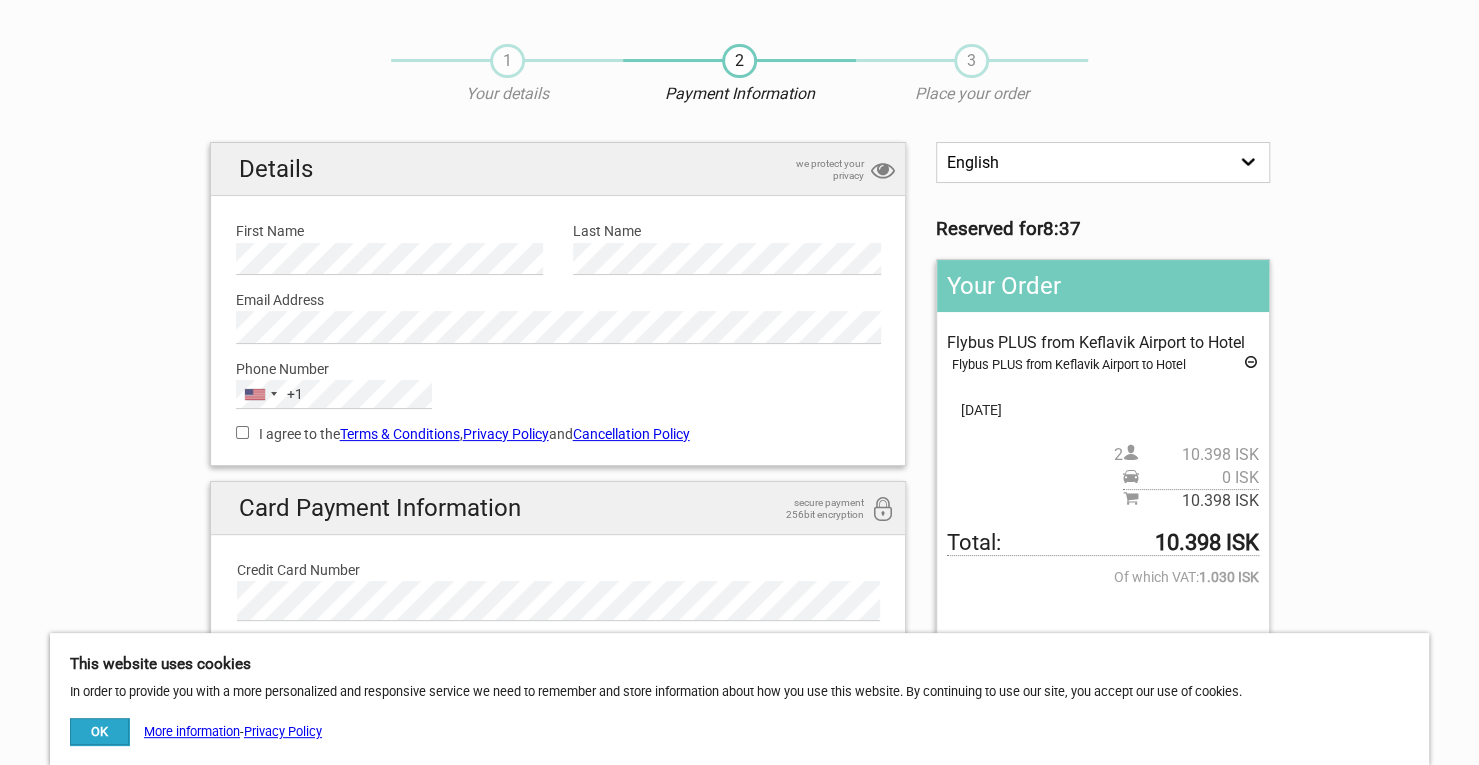 click on "I agree to the  Terms & Conditions ,  Privacy Policy  and  Cancellation Policy" at bounding box center (558, 434) 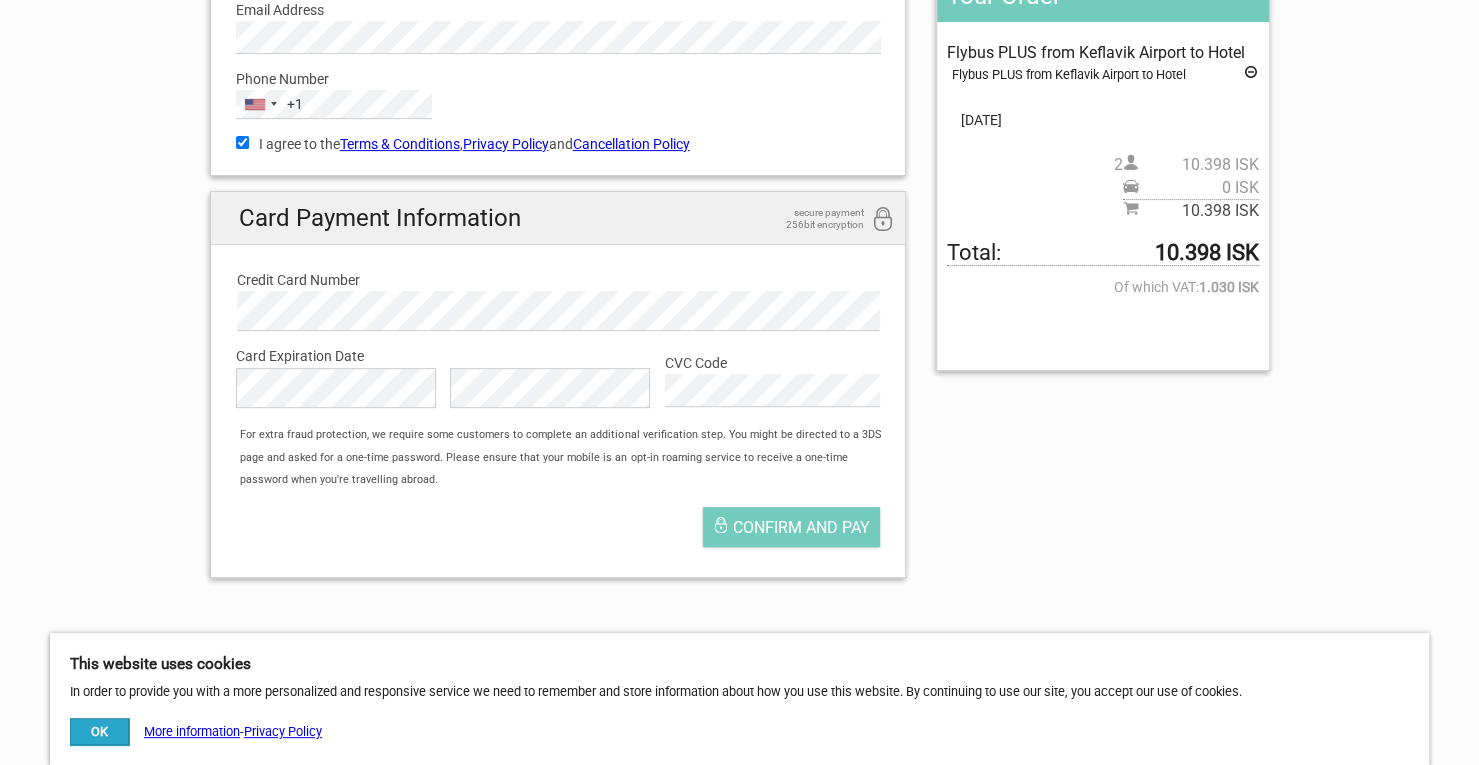 scroll, scrollTop: 368, scrollLeft: 0, axis: vertical 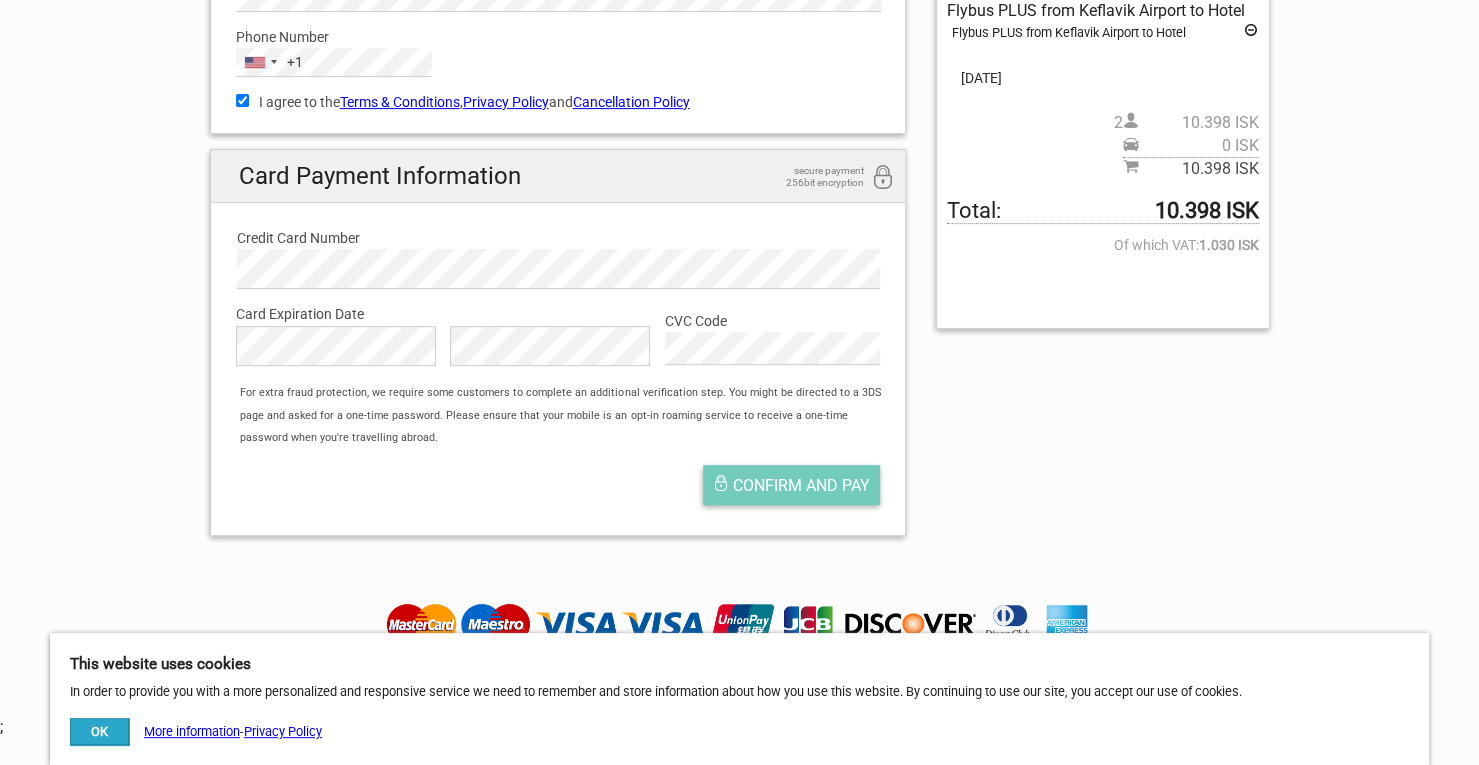 click on "Confirm and pay" at bounding box center [801, 485] 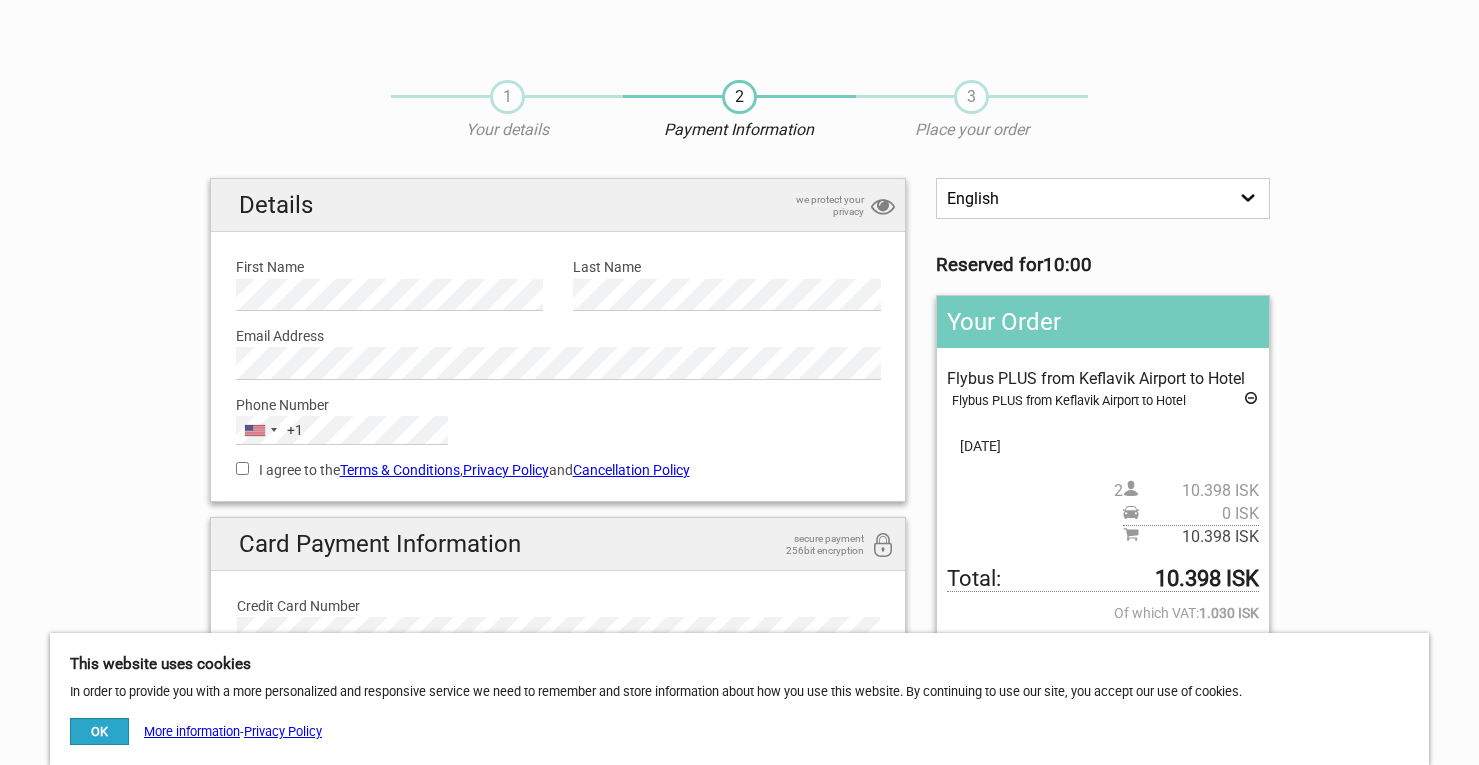 scroll, scrollTop: 0, scrollLeft: 0, axis: both 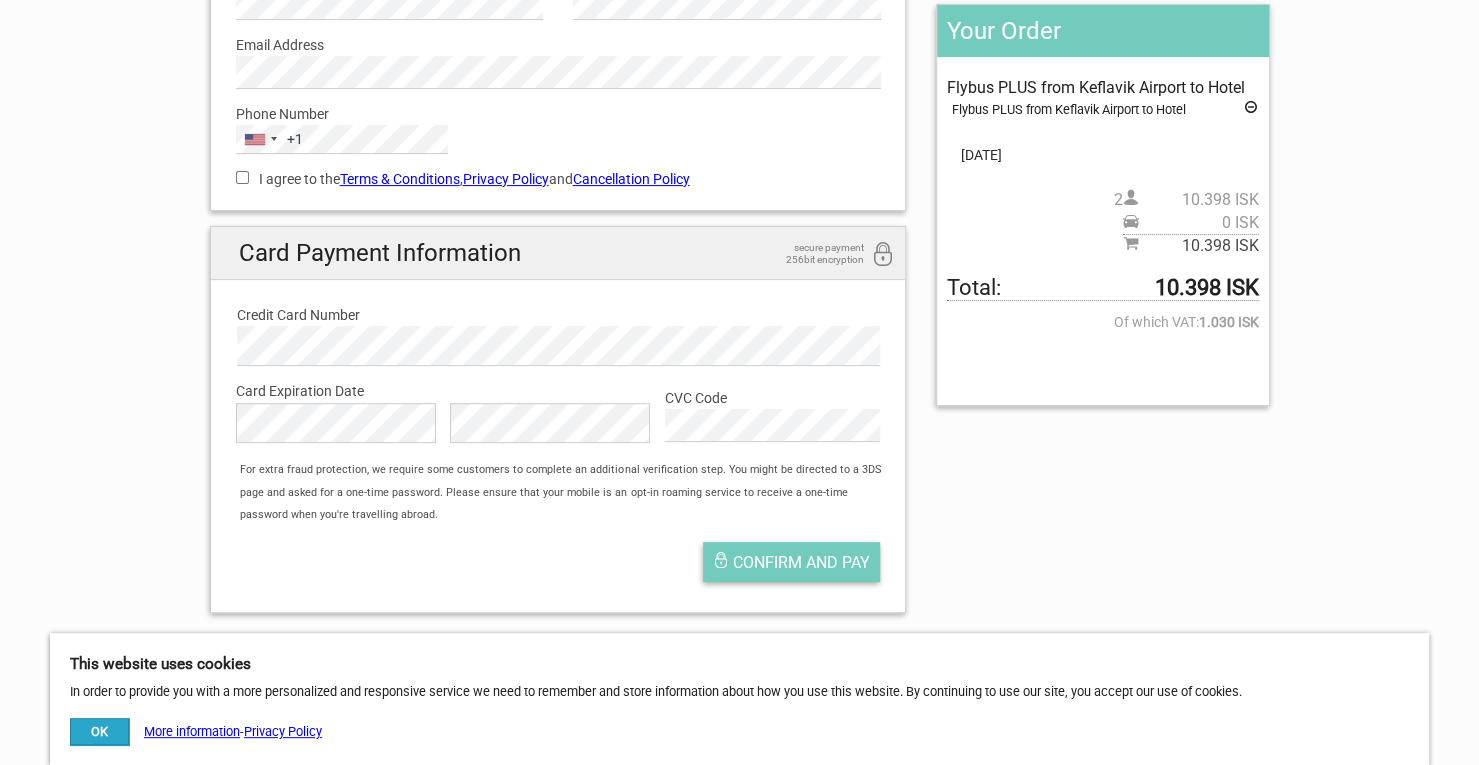 click on "Confirm and pay" at bounding box center (801, 562) 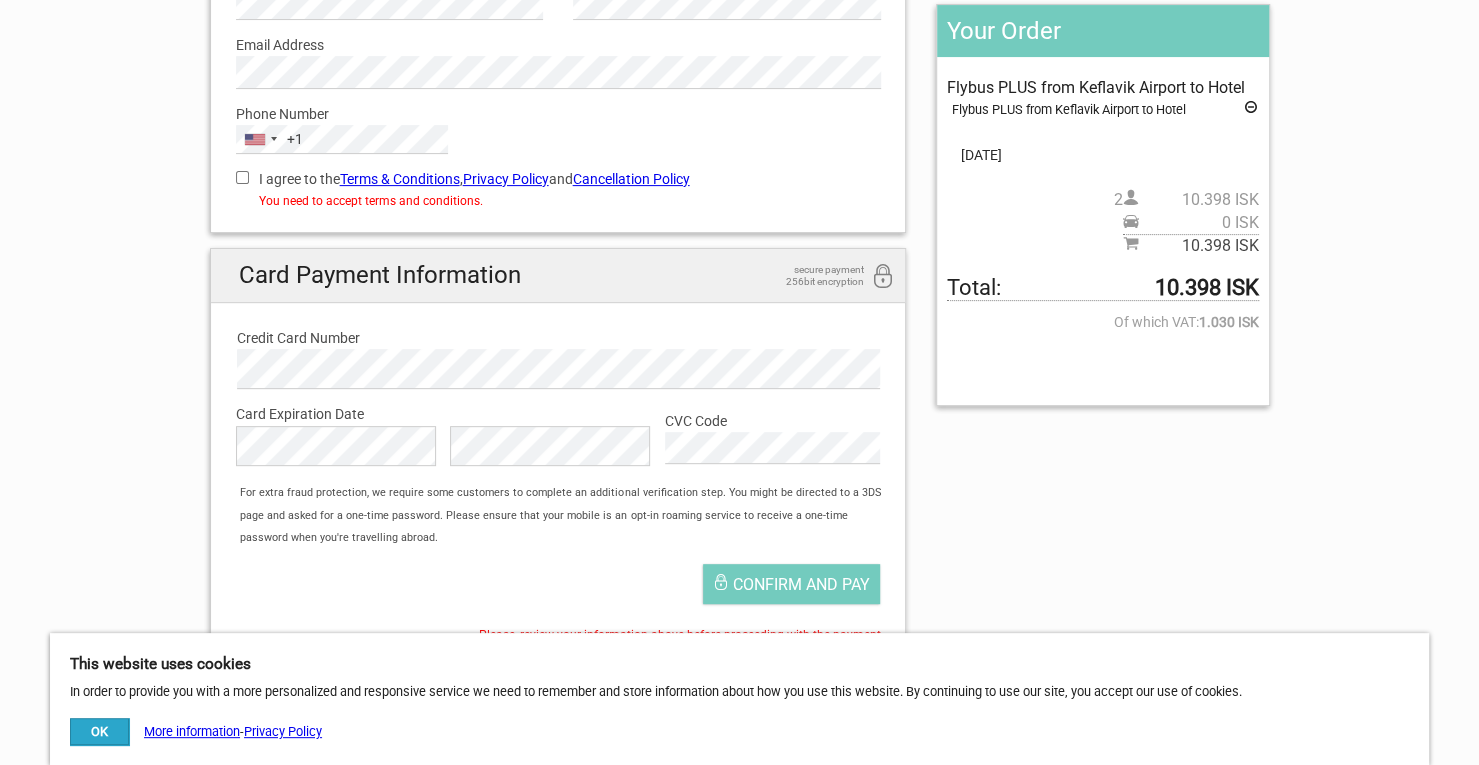 click on "I agree to the  Terms & Conditions ,  Privacy Policy  and  Cancellation Policy" at bounding box center (242, 177) 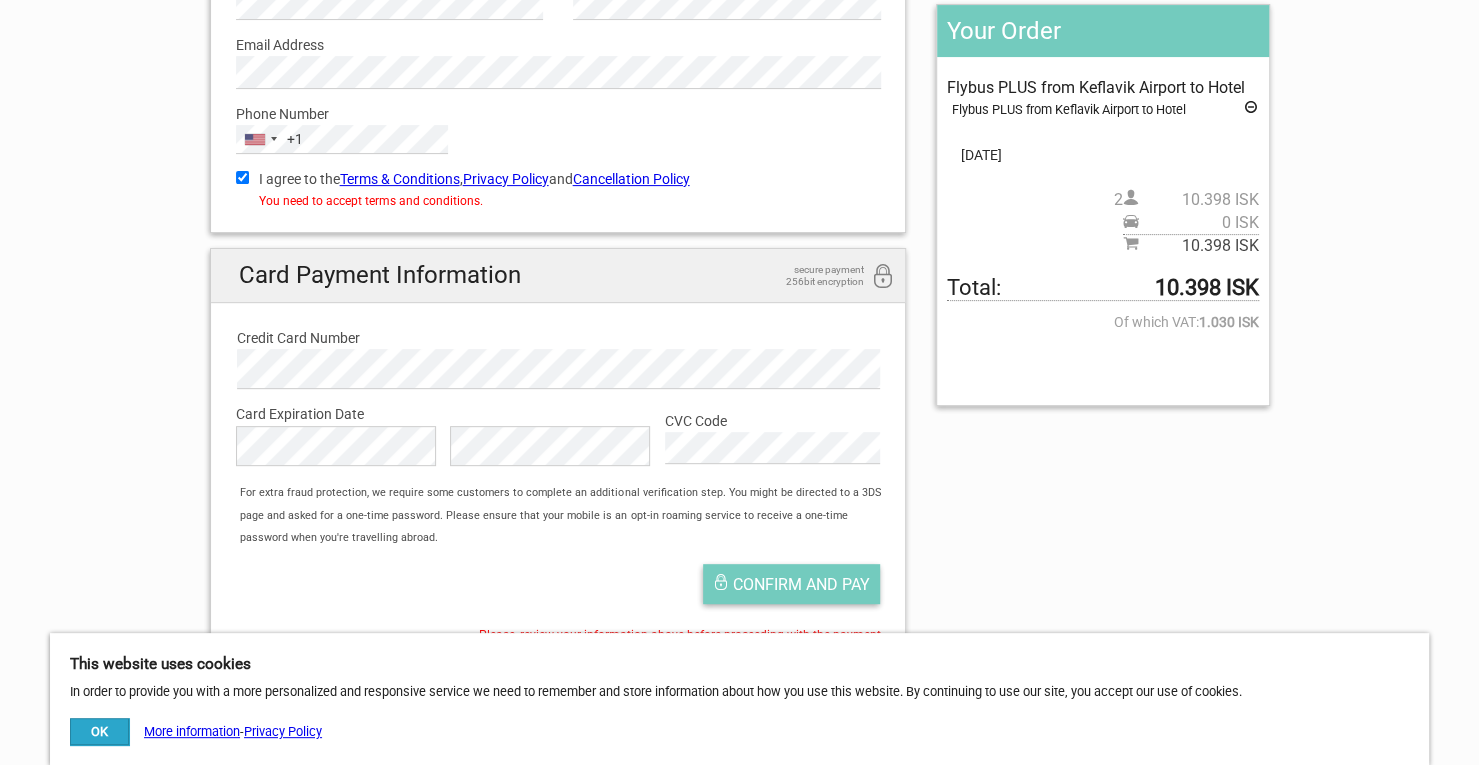 click on "Confirm and pay" at bounding box center (801, 584) 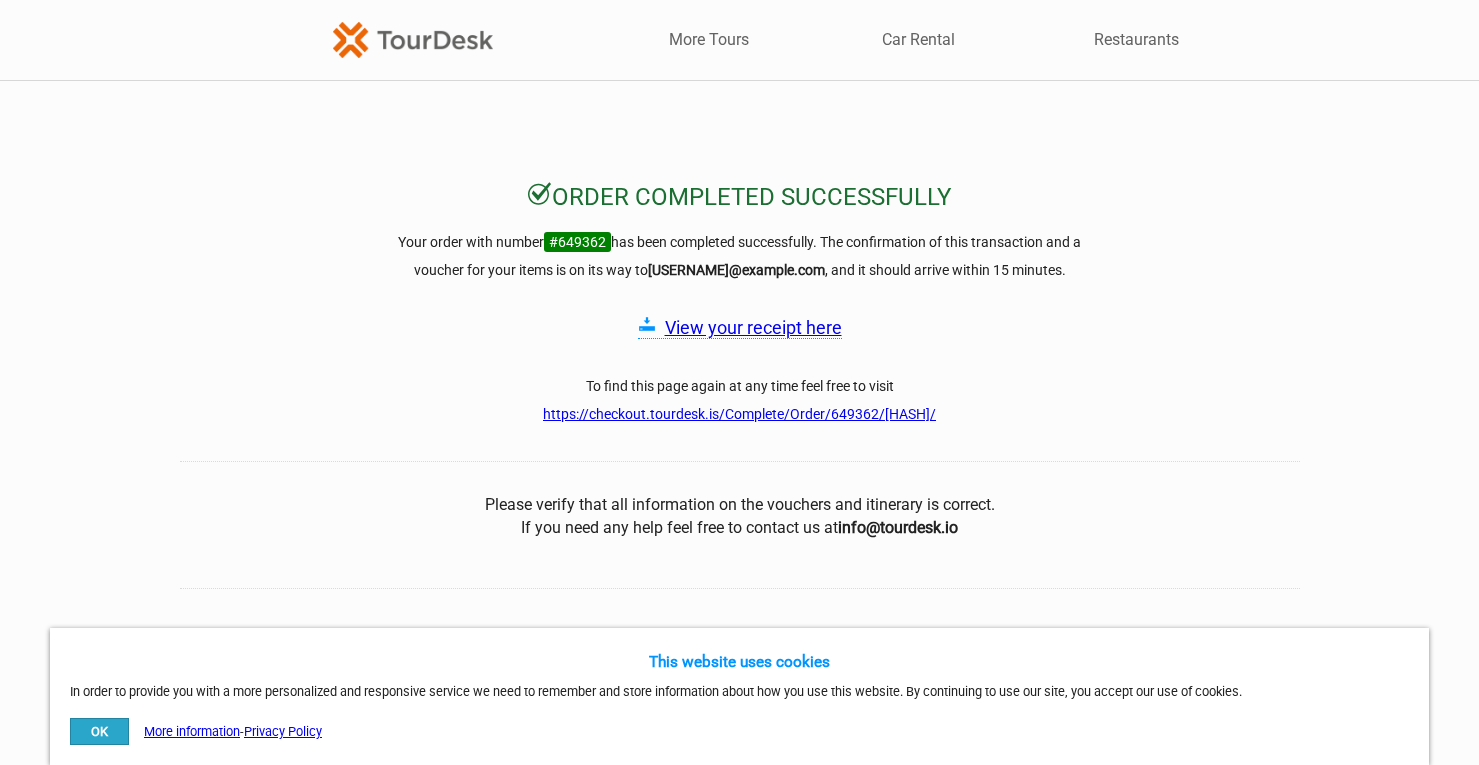 scroll, scrollTop: 0, scrollLeft: 0, axis: both 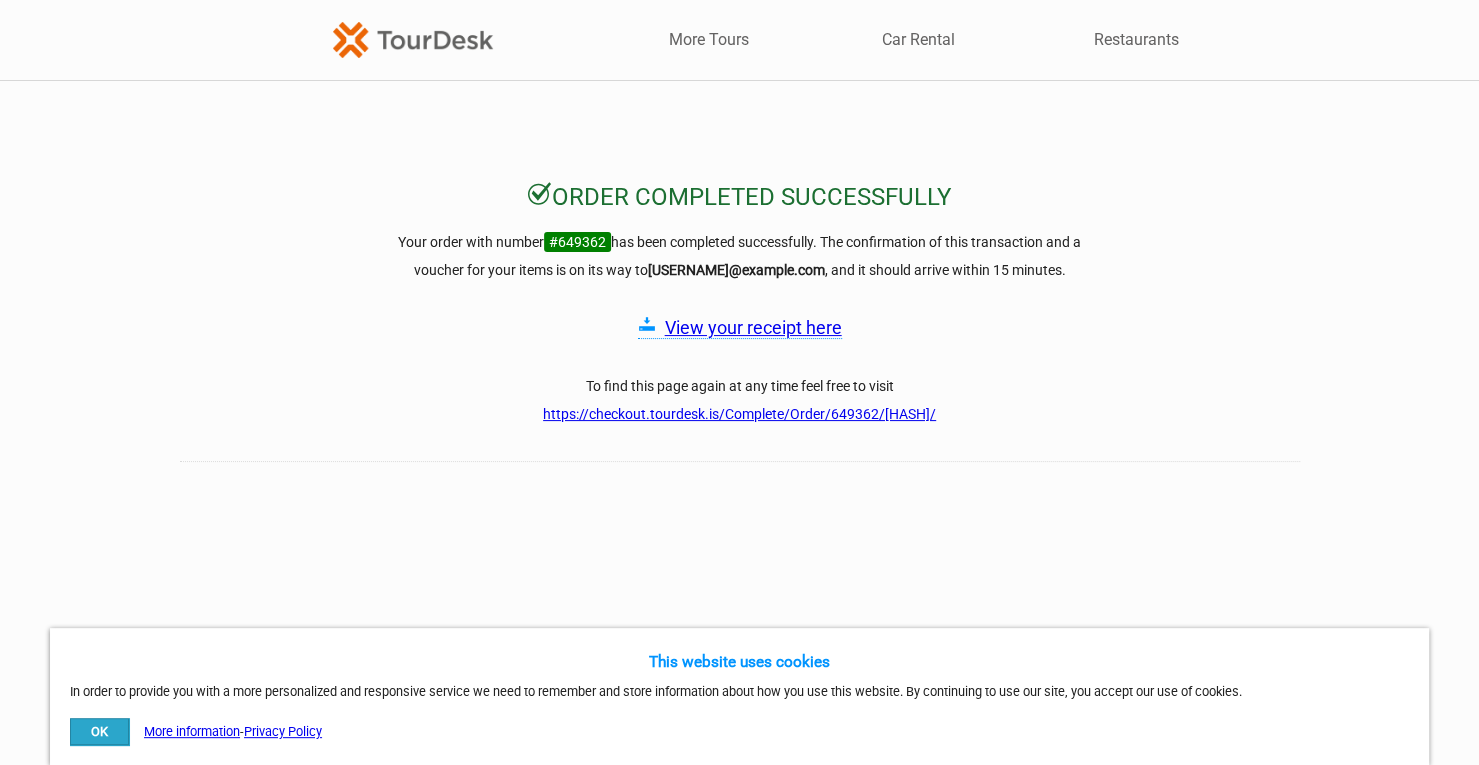 click on "View your receipt here" at bounding box center (753, 327) 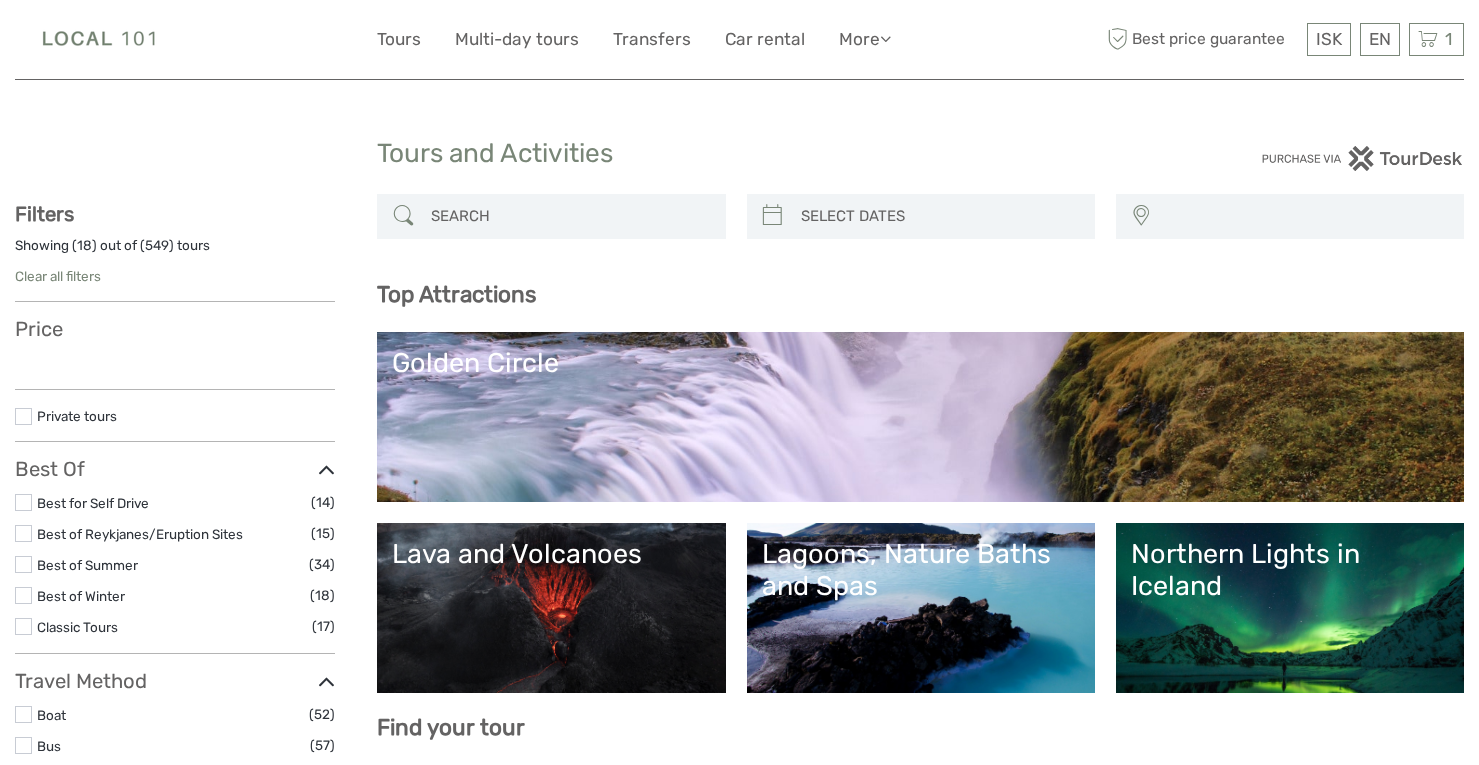 select 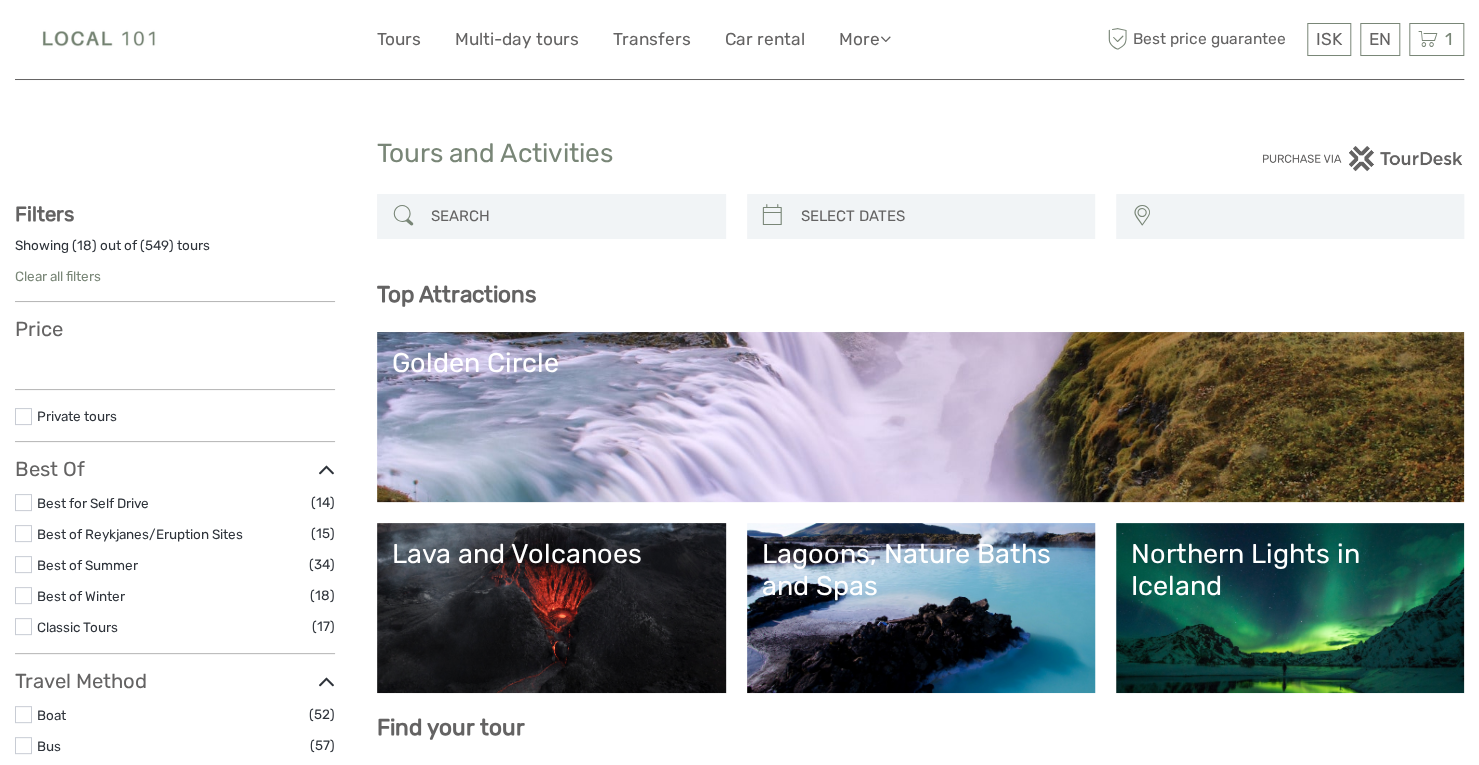 select 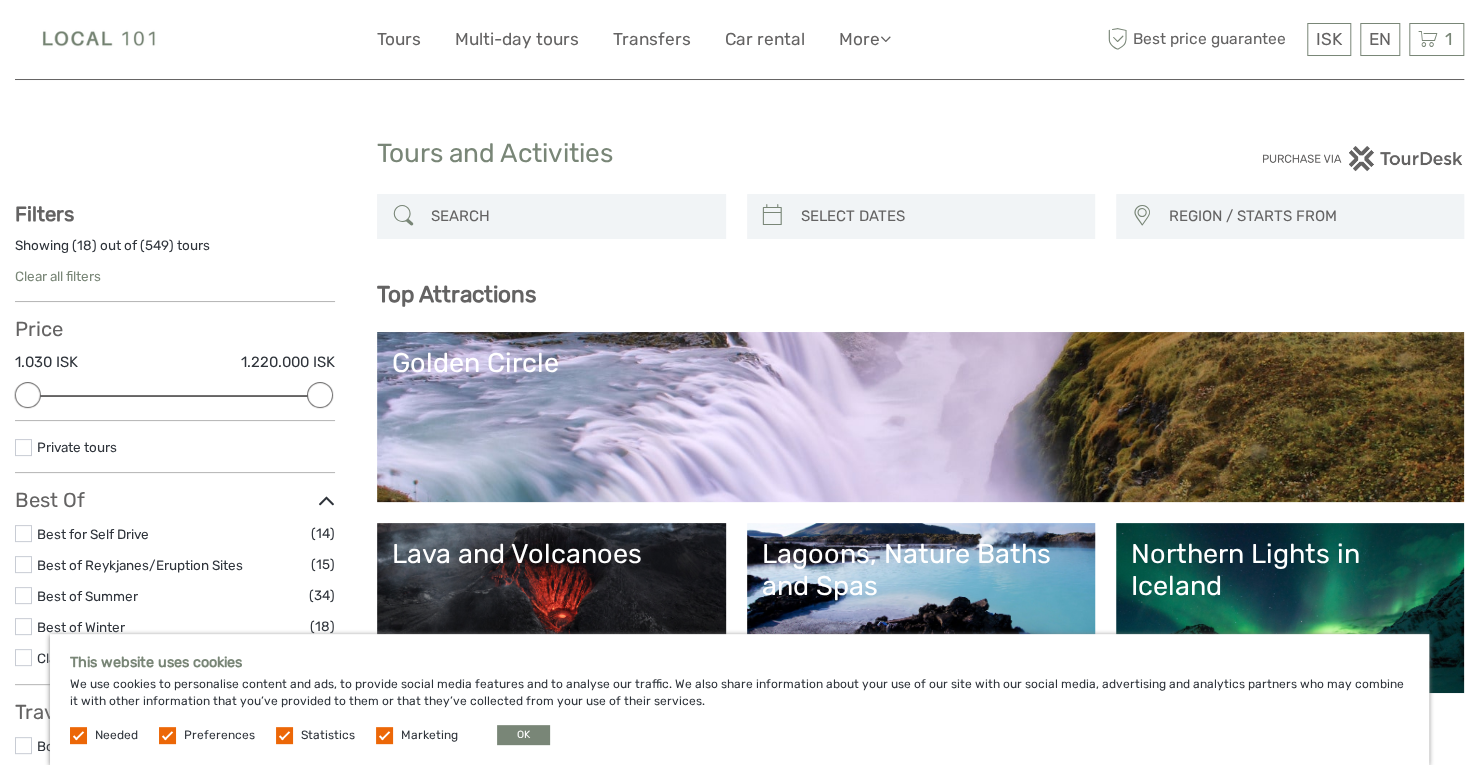 scroll, scrollTop: 0, scrollLeft: 0, axis: both 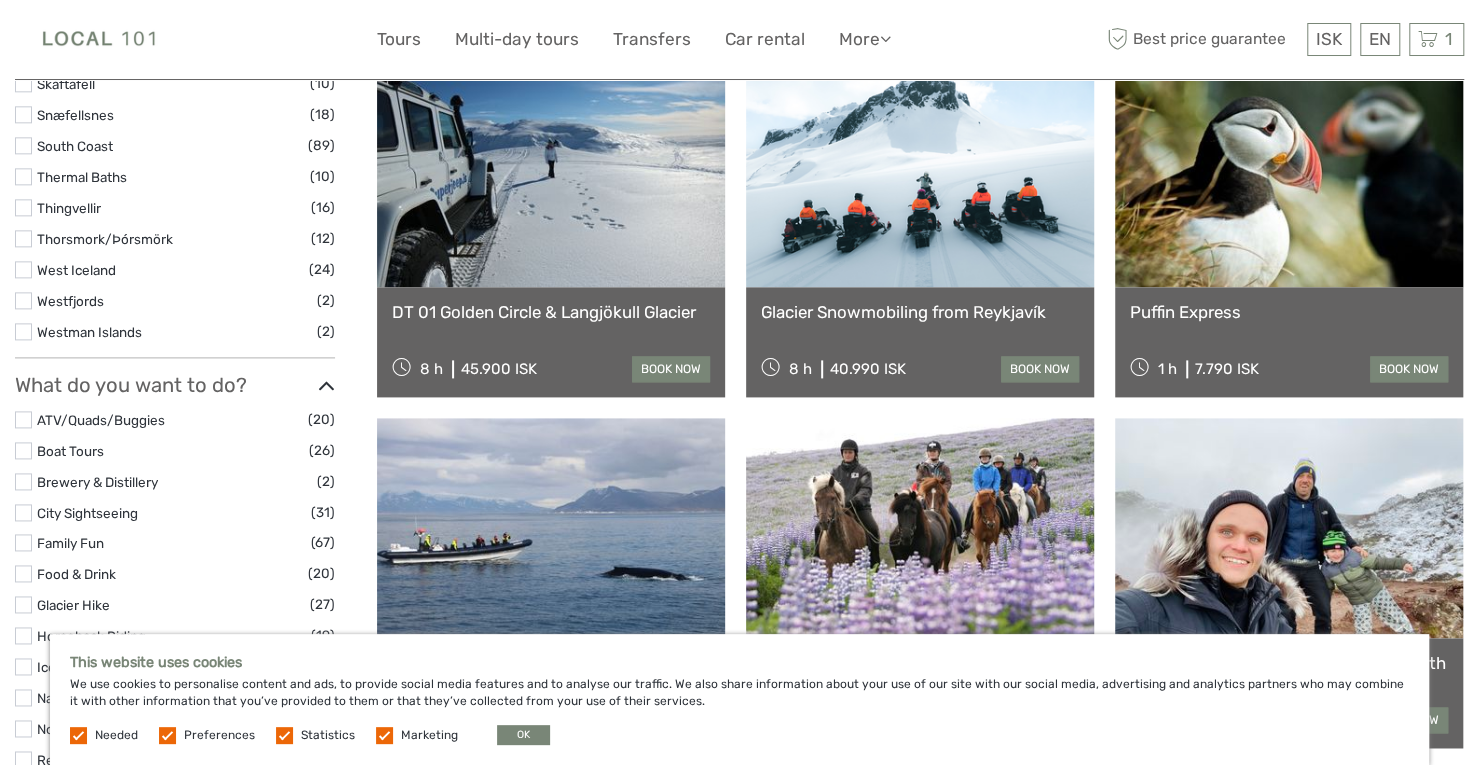 click at bounding box center [1289, 177] 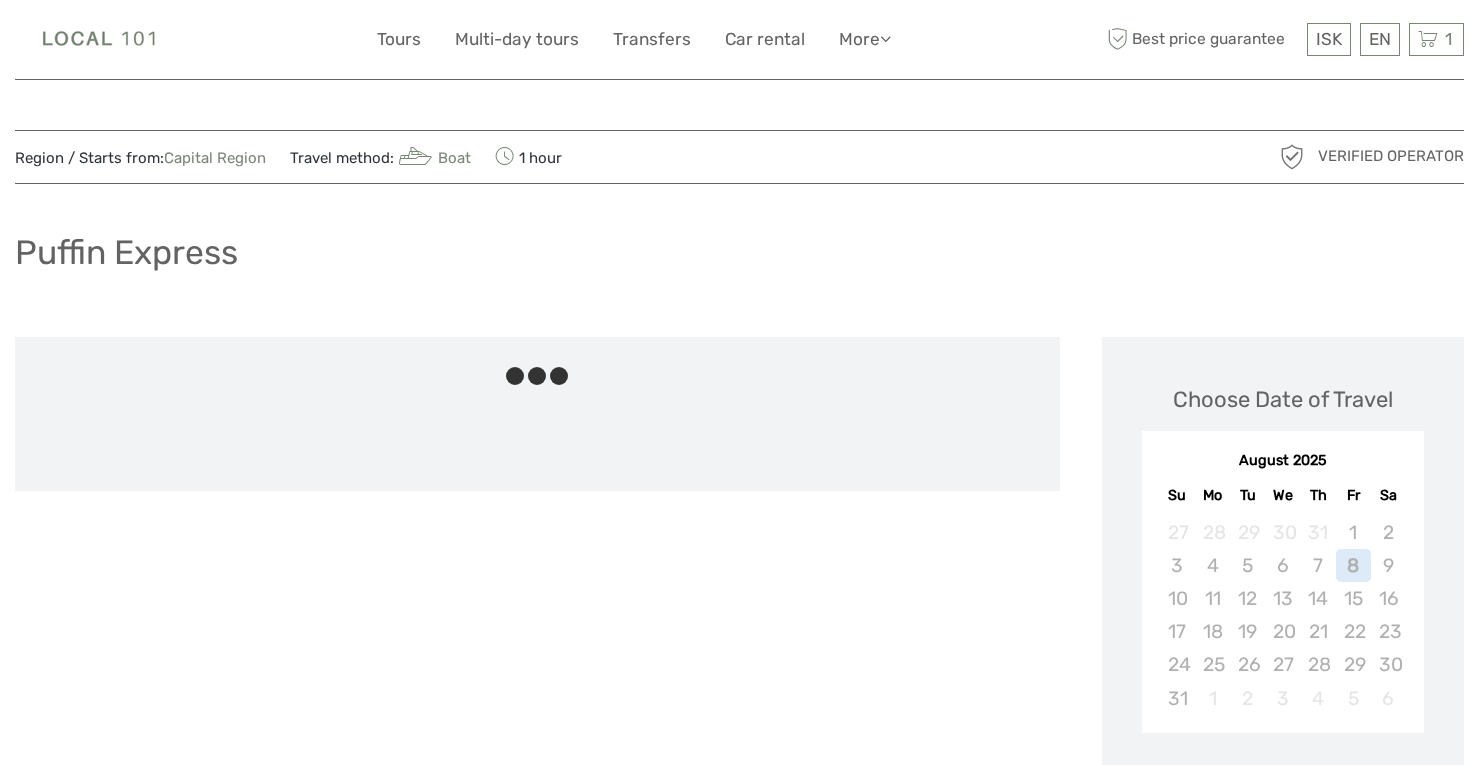 scroll, scrollTop: 0, scrollLeft: 0, axis: both 